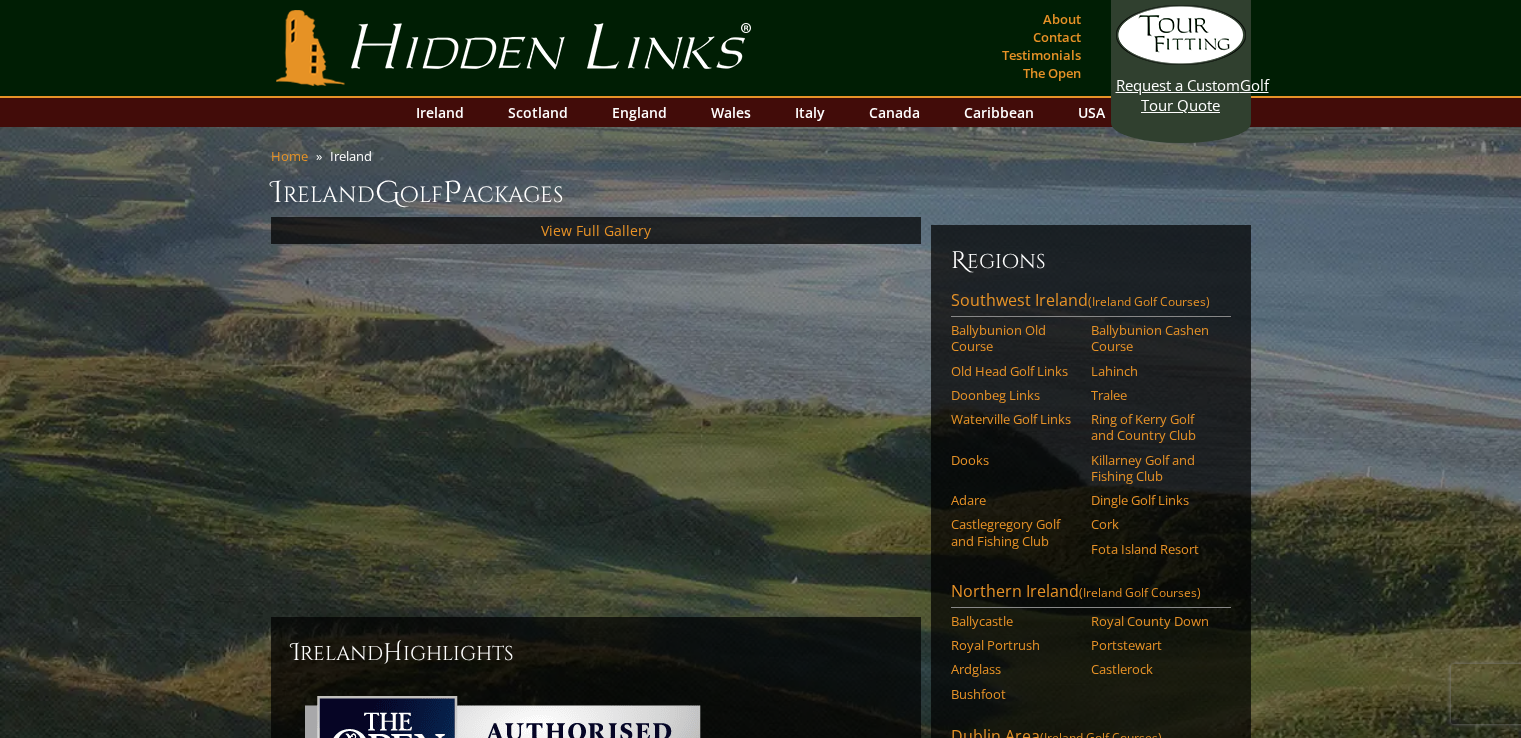 scroll, scrollTop: 0, scrollLeft: 0, axis: both 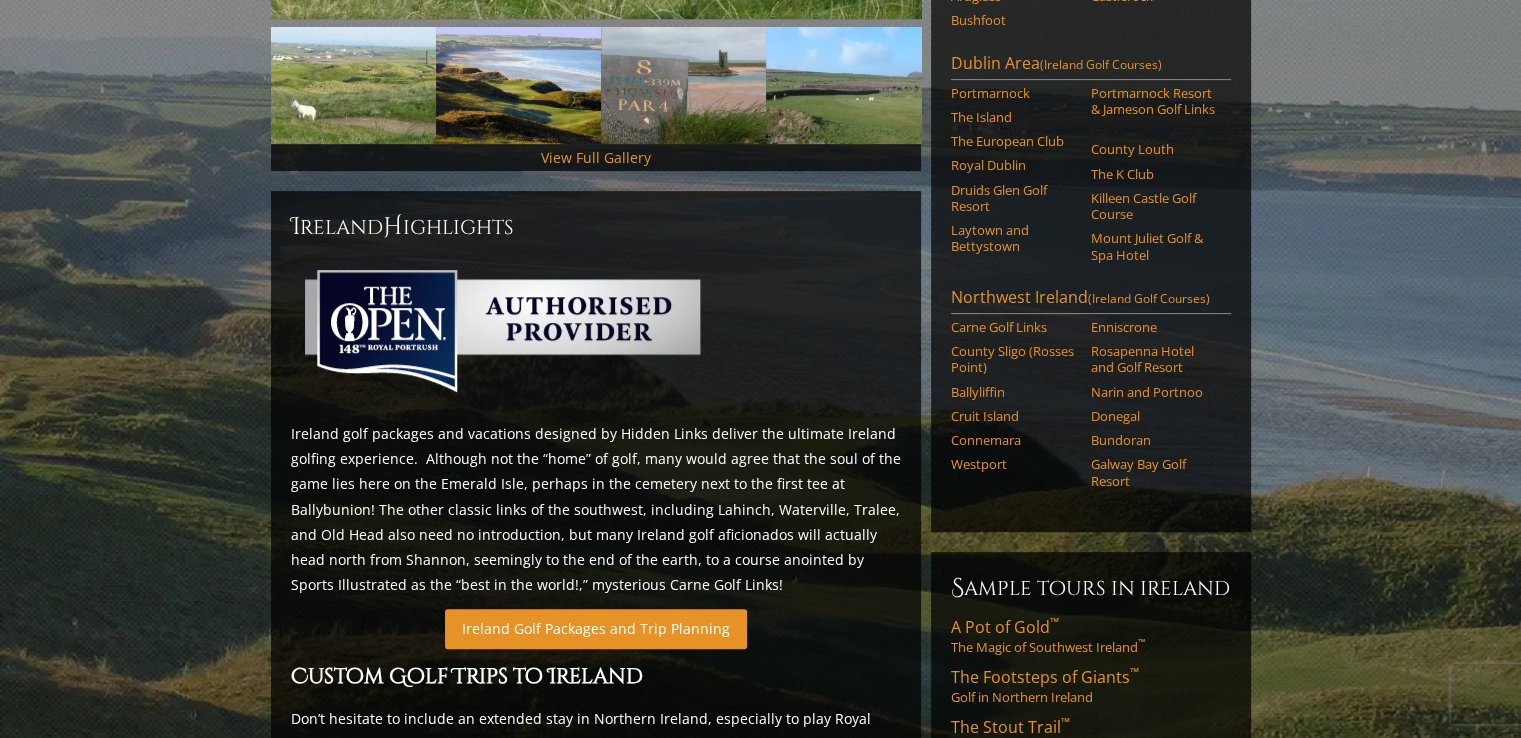 click on "Ireland Golf Packages and Trip Planning" at bounding box center (596, 628) 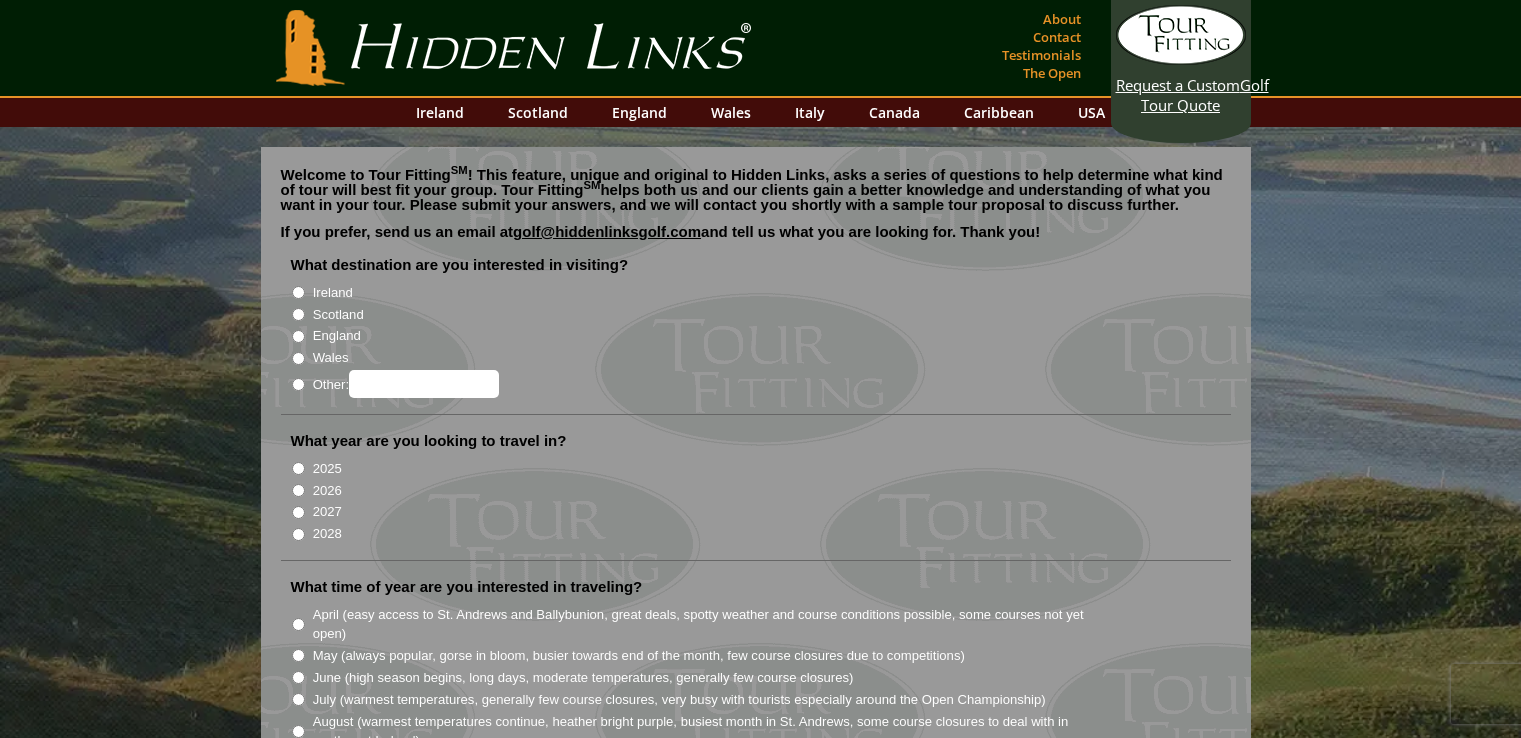 scroll, scrollTop: 0, scrollLeft: 0, axis: both 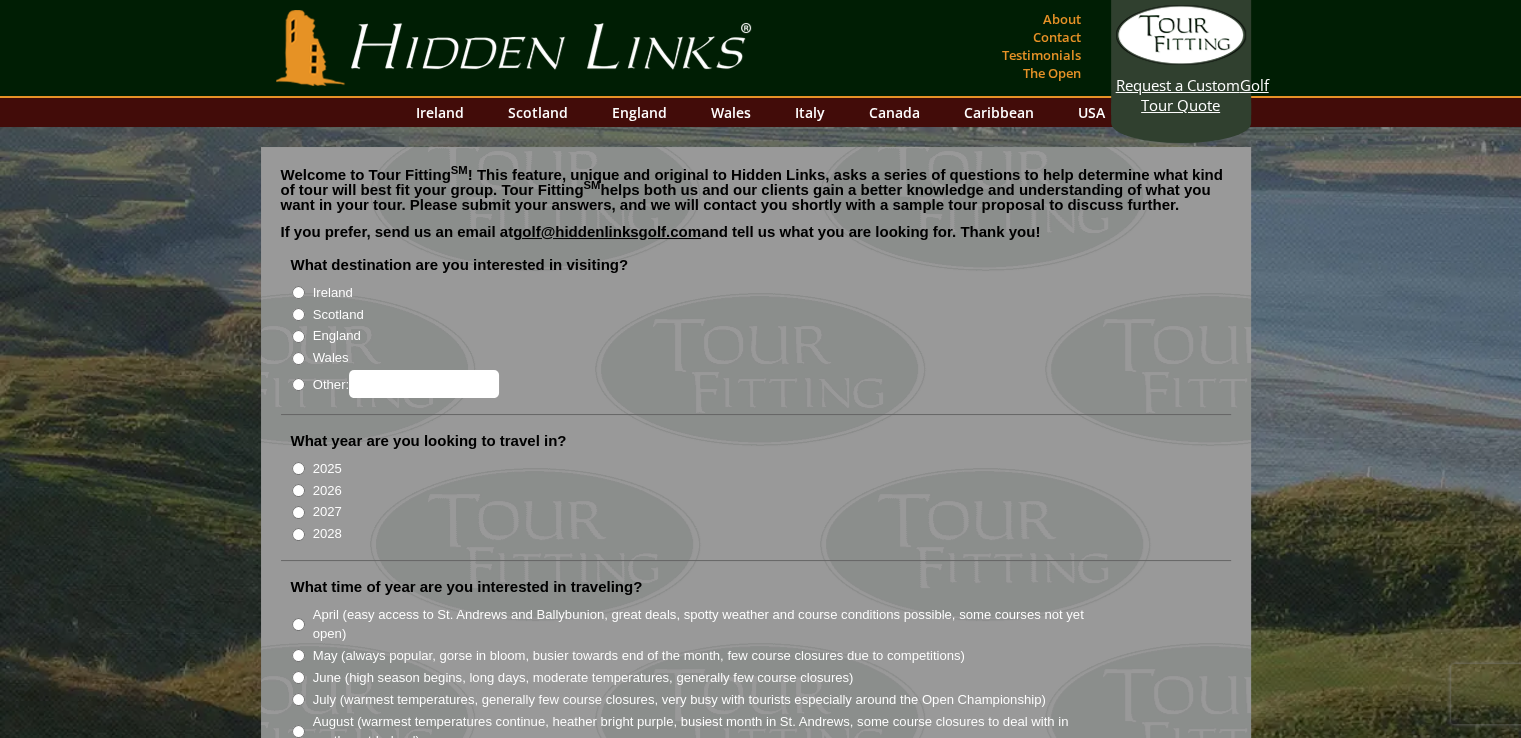 click on "Ireland" at bounding box center [298, 292] 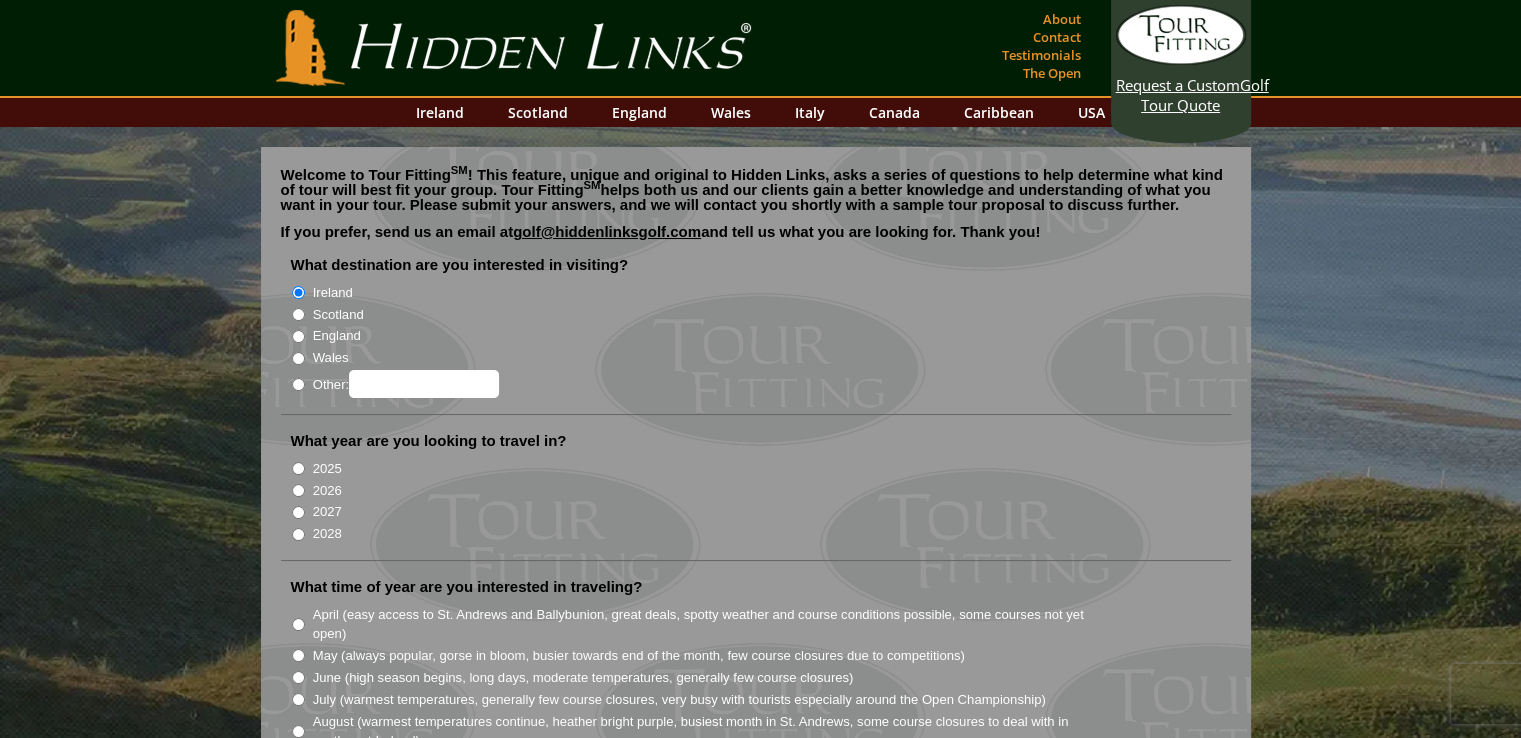 click on "Scotland" at bounding box center [298, 314] 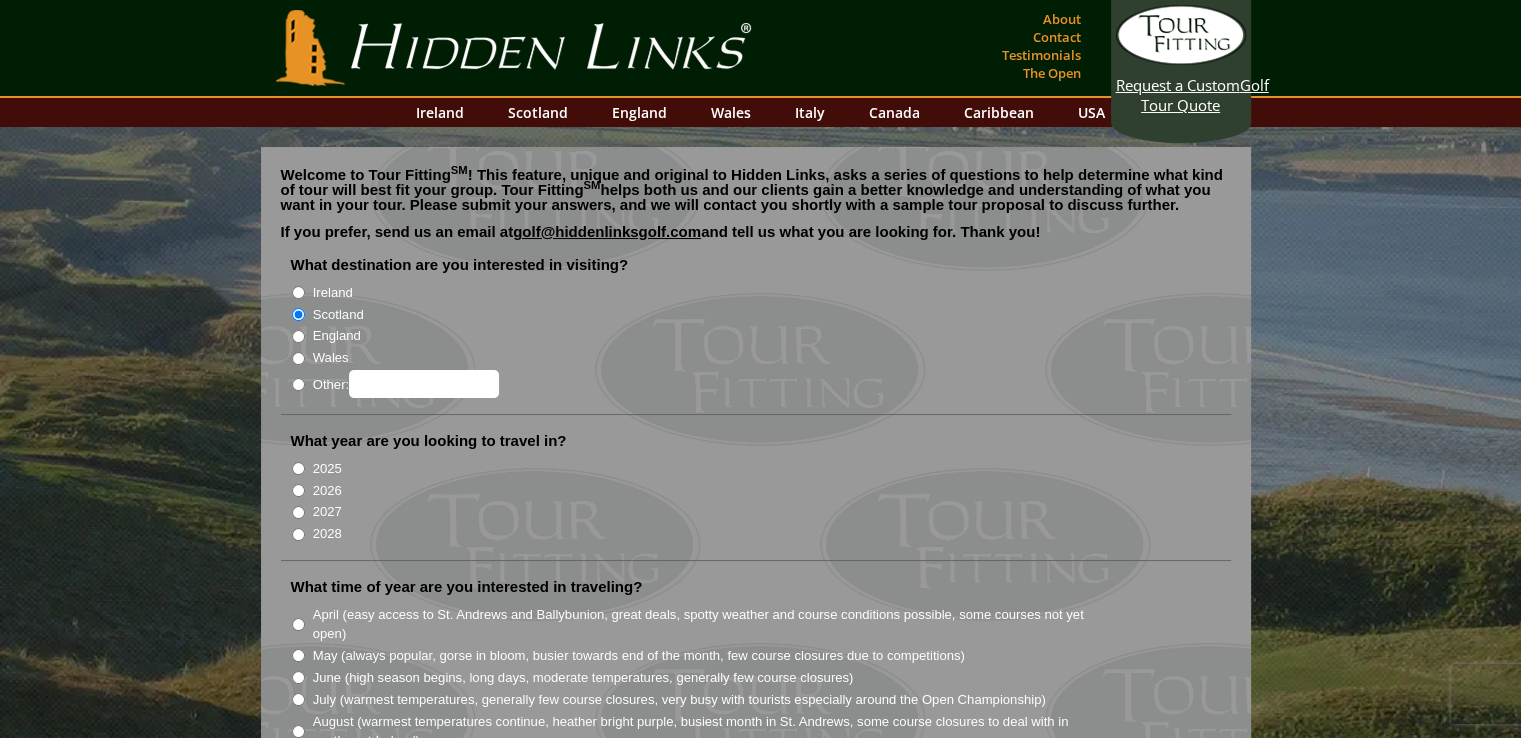 click on "Ireland" at bounding box center (298, 292) 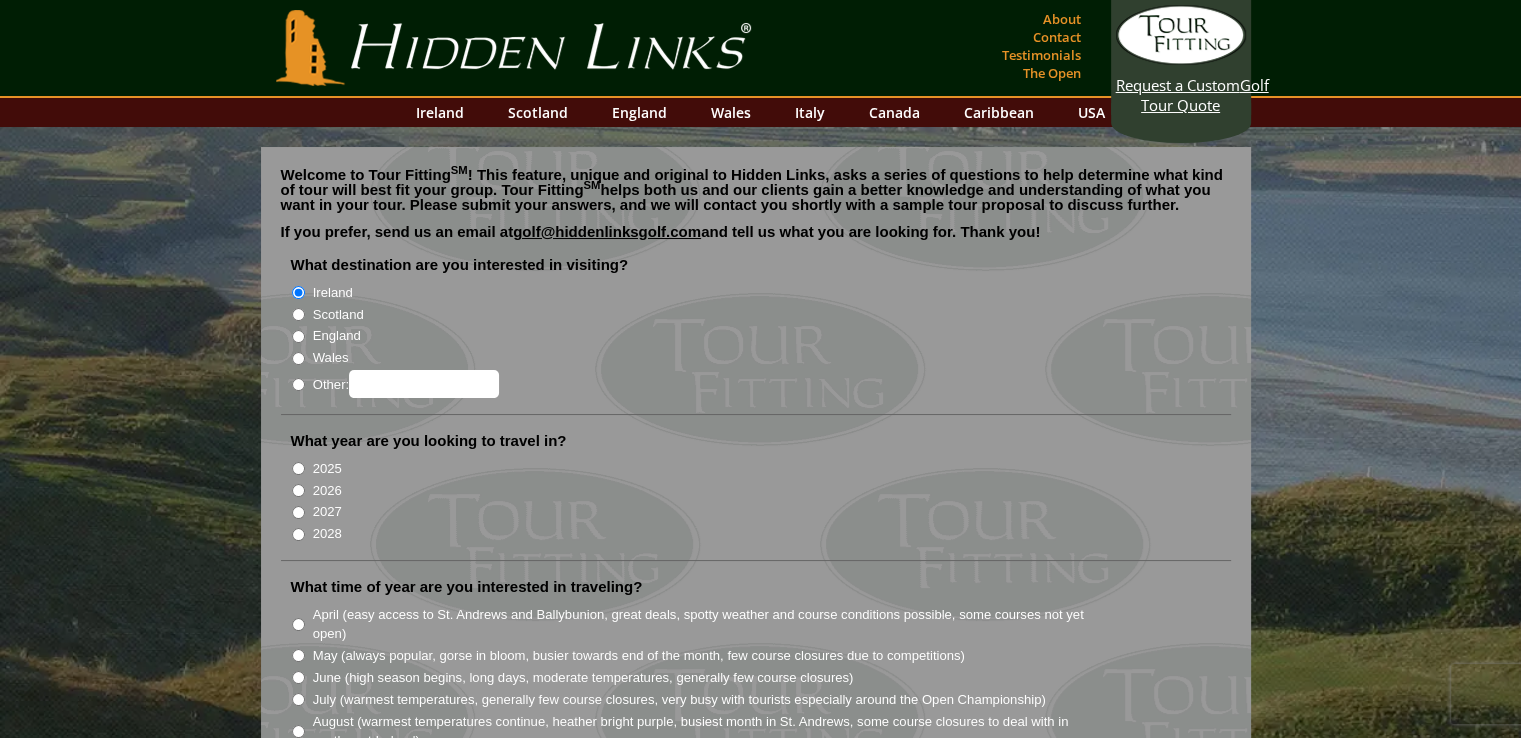 click on "2026" at bounding box center (298, 490) 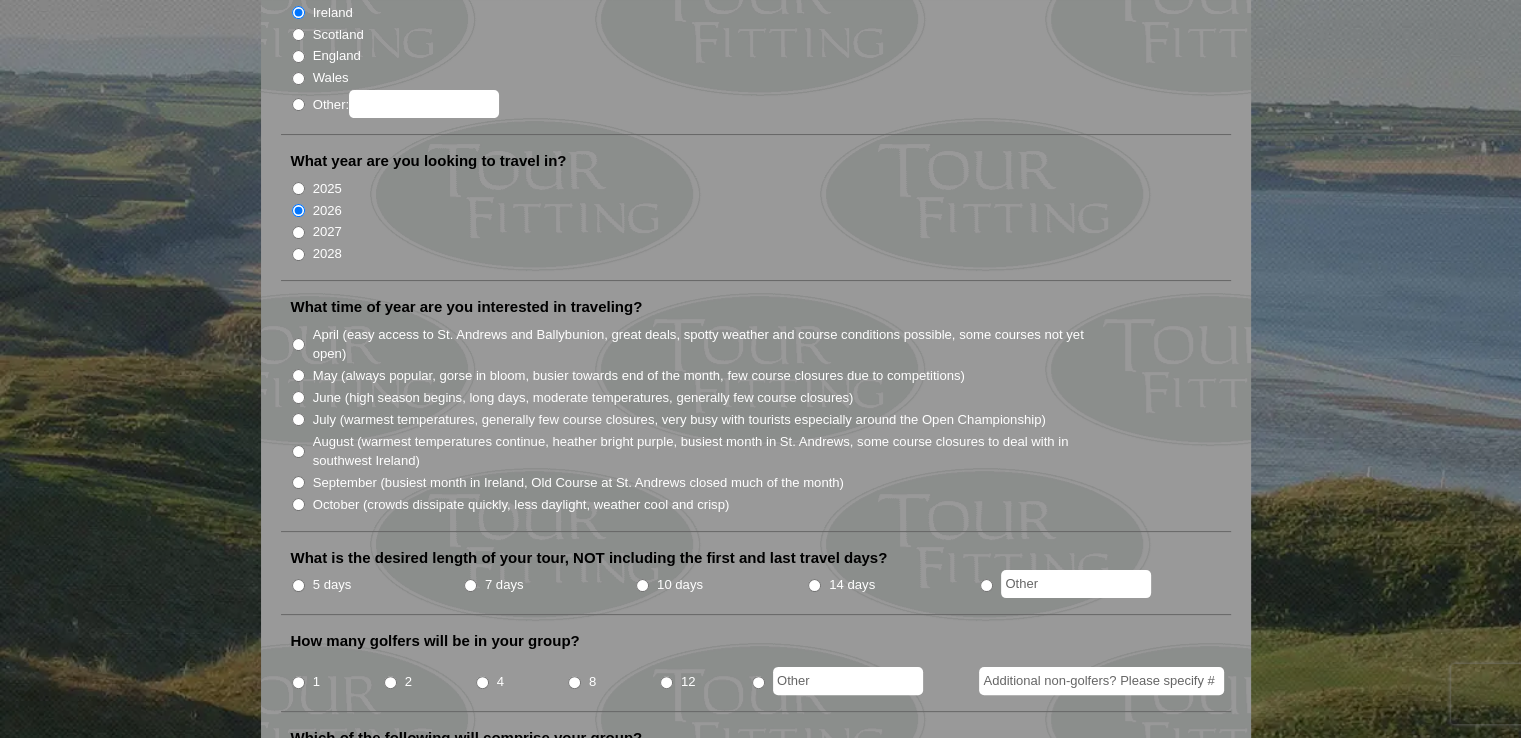 scroll, scrollTop: 320, scrollLeft: 0, axis: vertical 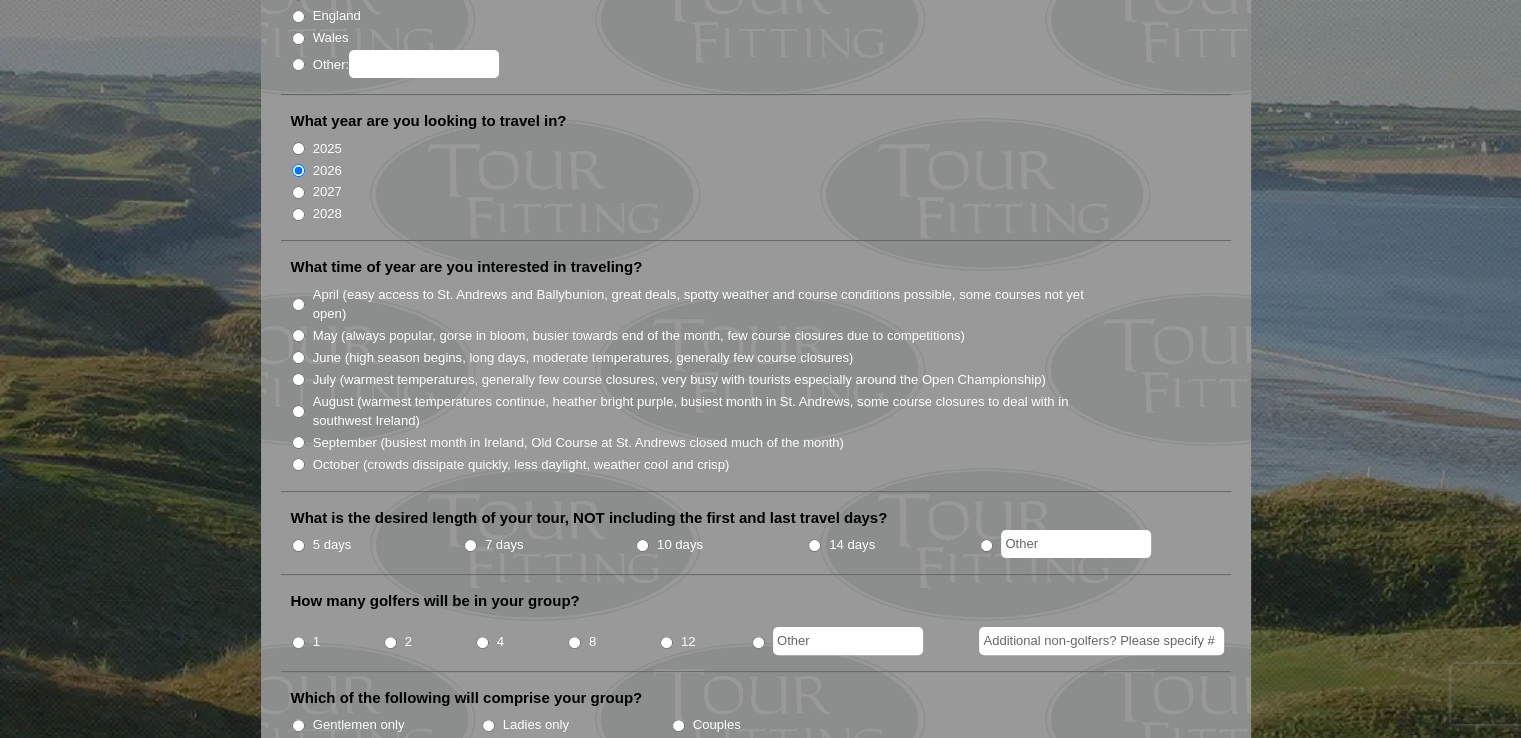 click on "June (high season begins, long days, moderate temperatures, generally few course closures)" at bounding box center [583, 358] 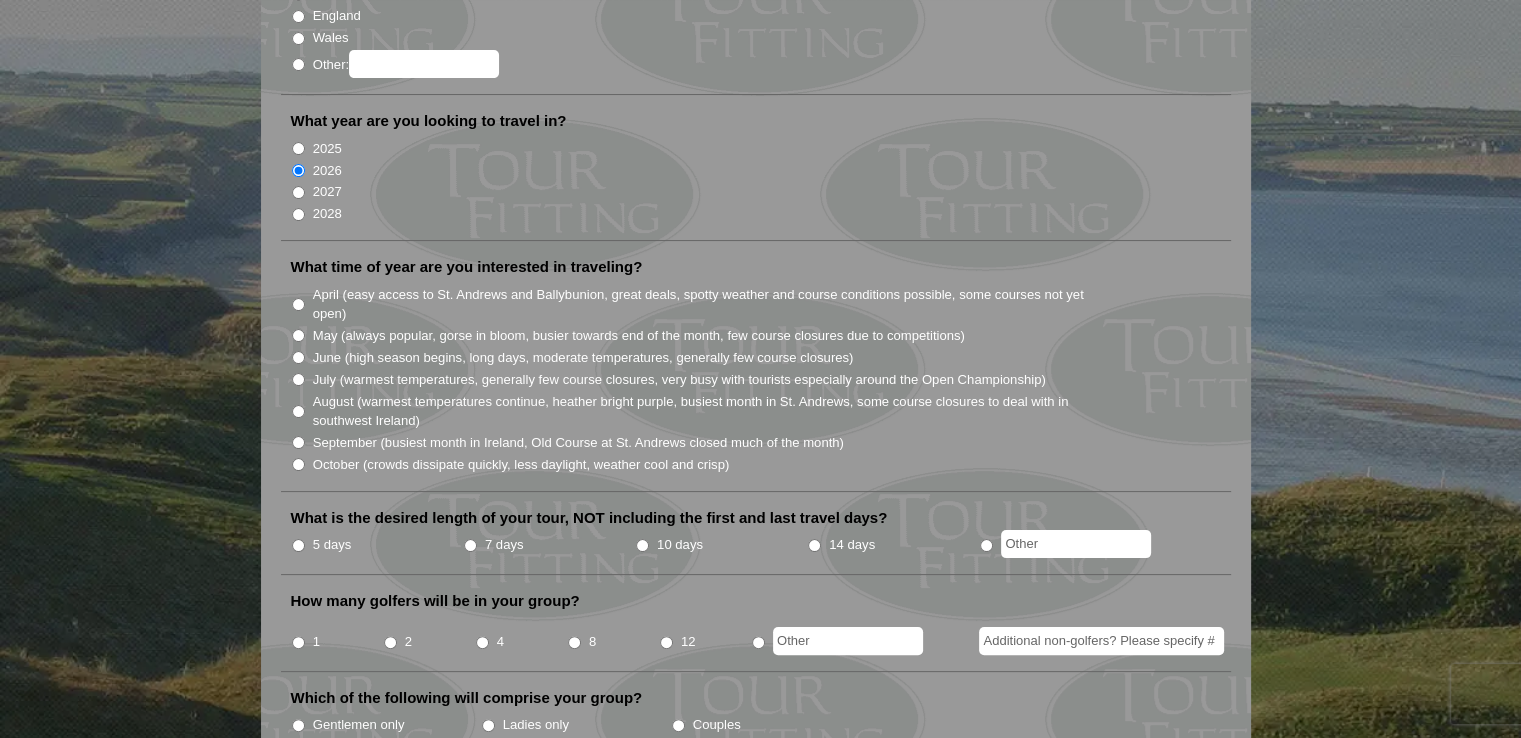 radio on "true" 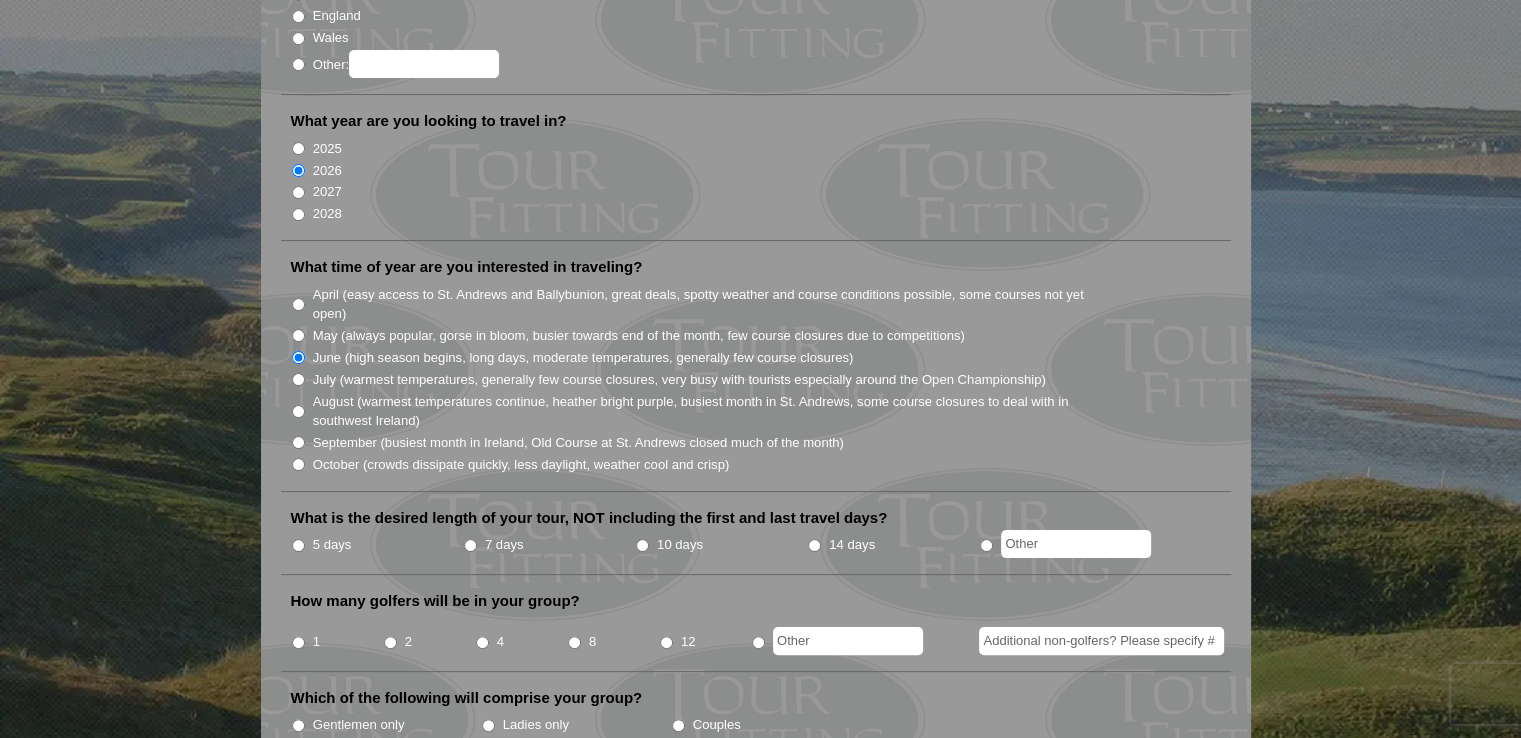 click on "7 days" at bounding box center (470, 545) 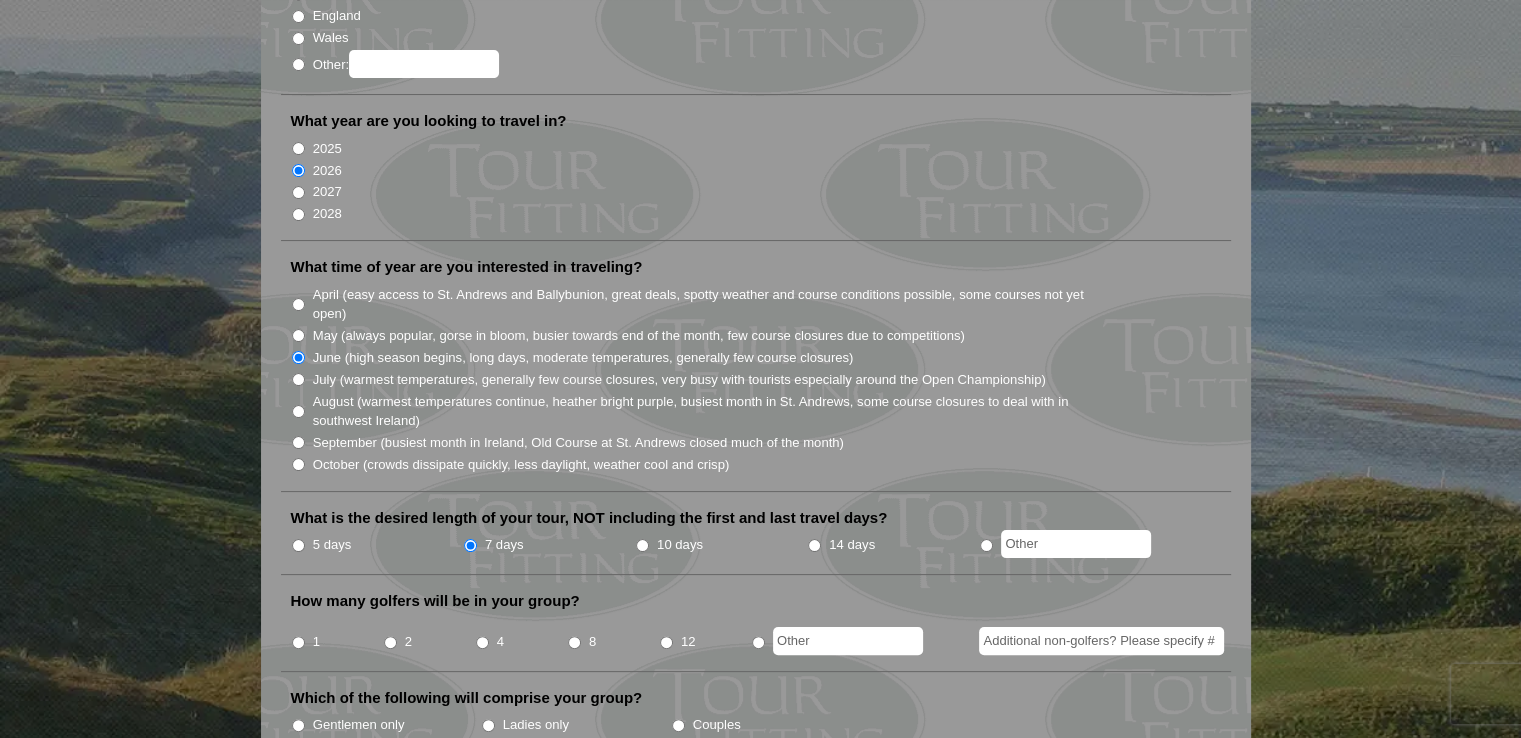 click on "1" at bounding box center (298, 642) 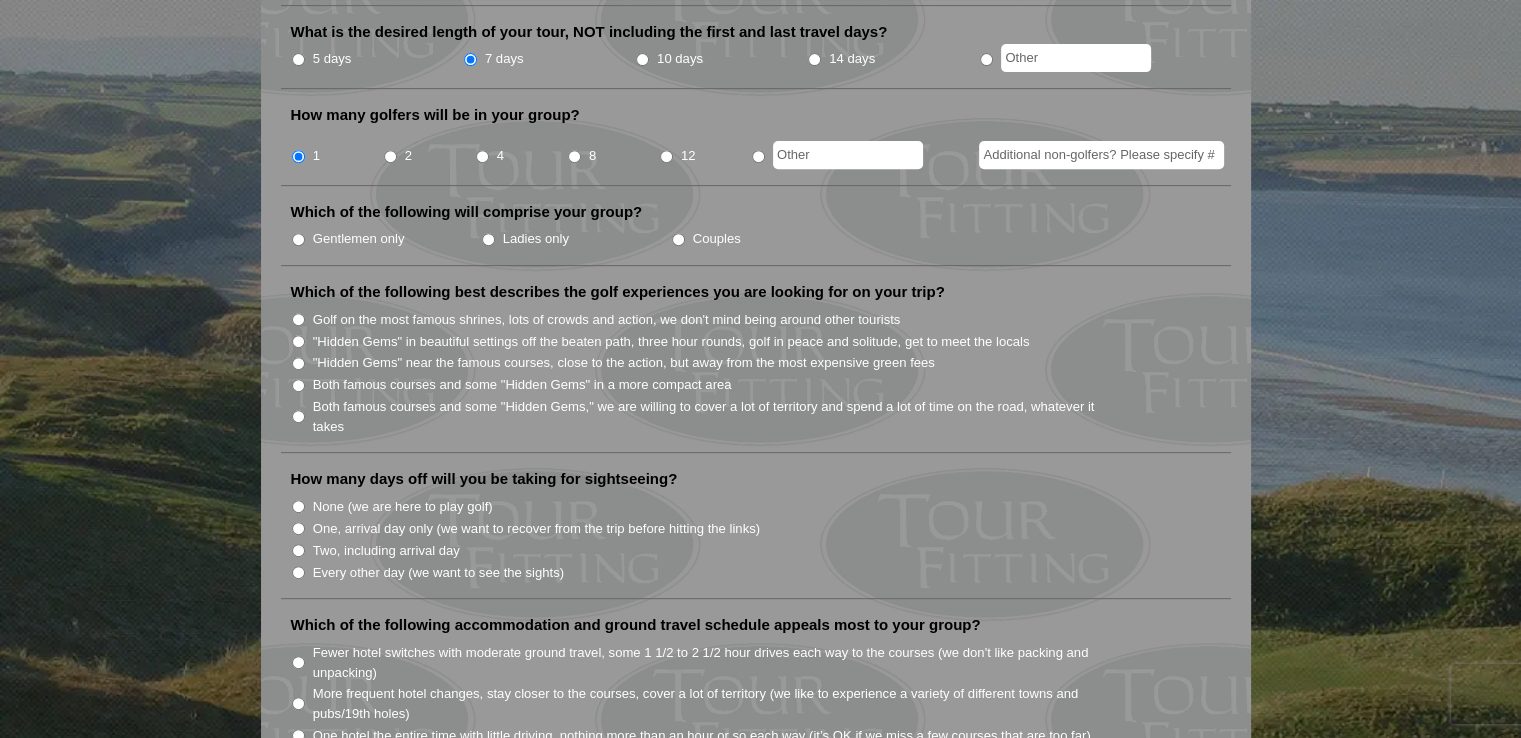 scroll, scrollTop: 826, scrollLeft: 0, axis: vertical 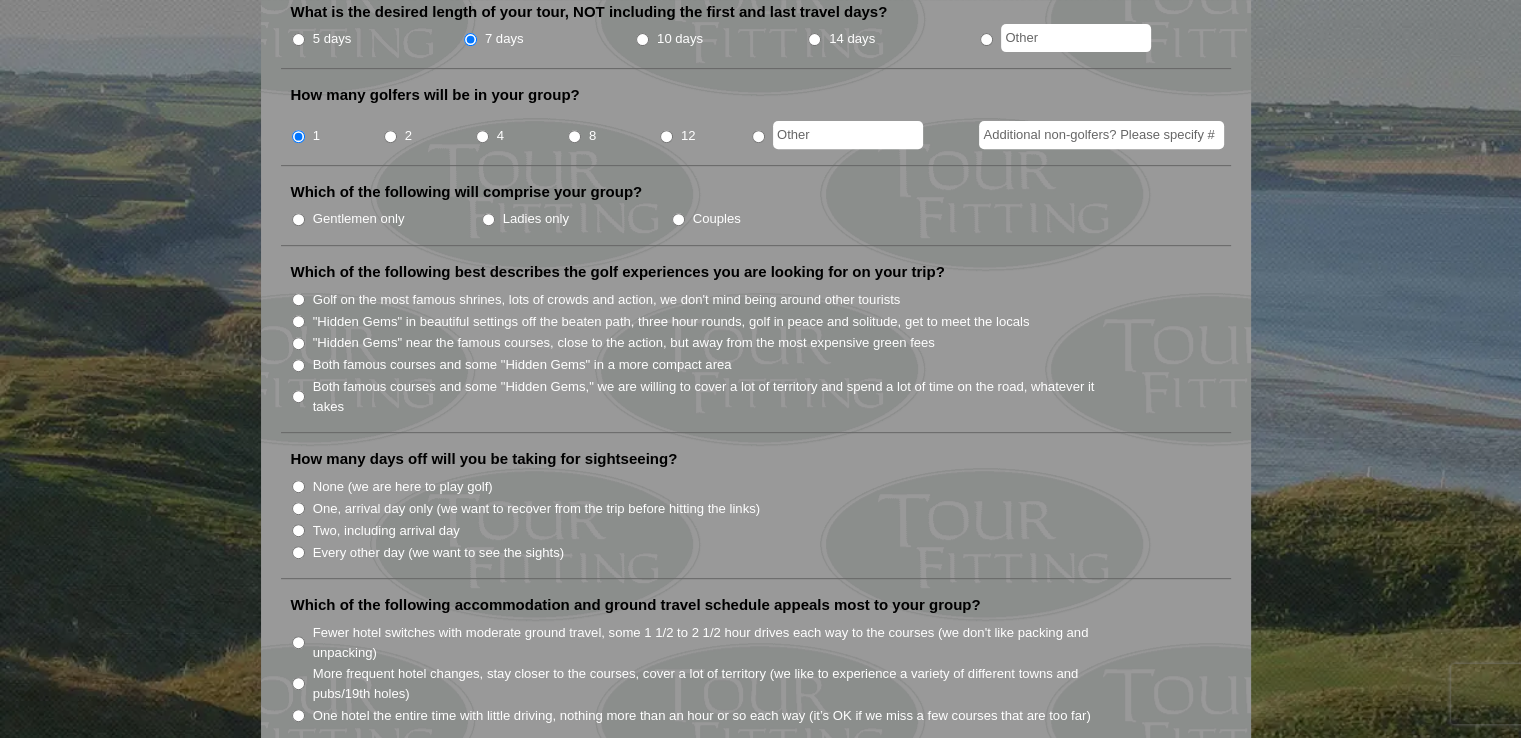 click on "Gentlemen only" at bounding box center [298, 219] 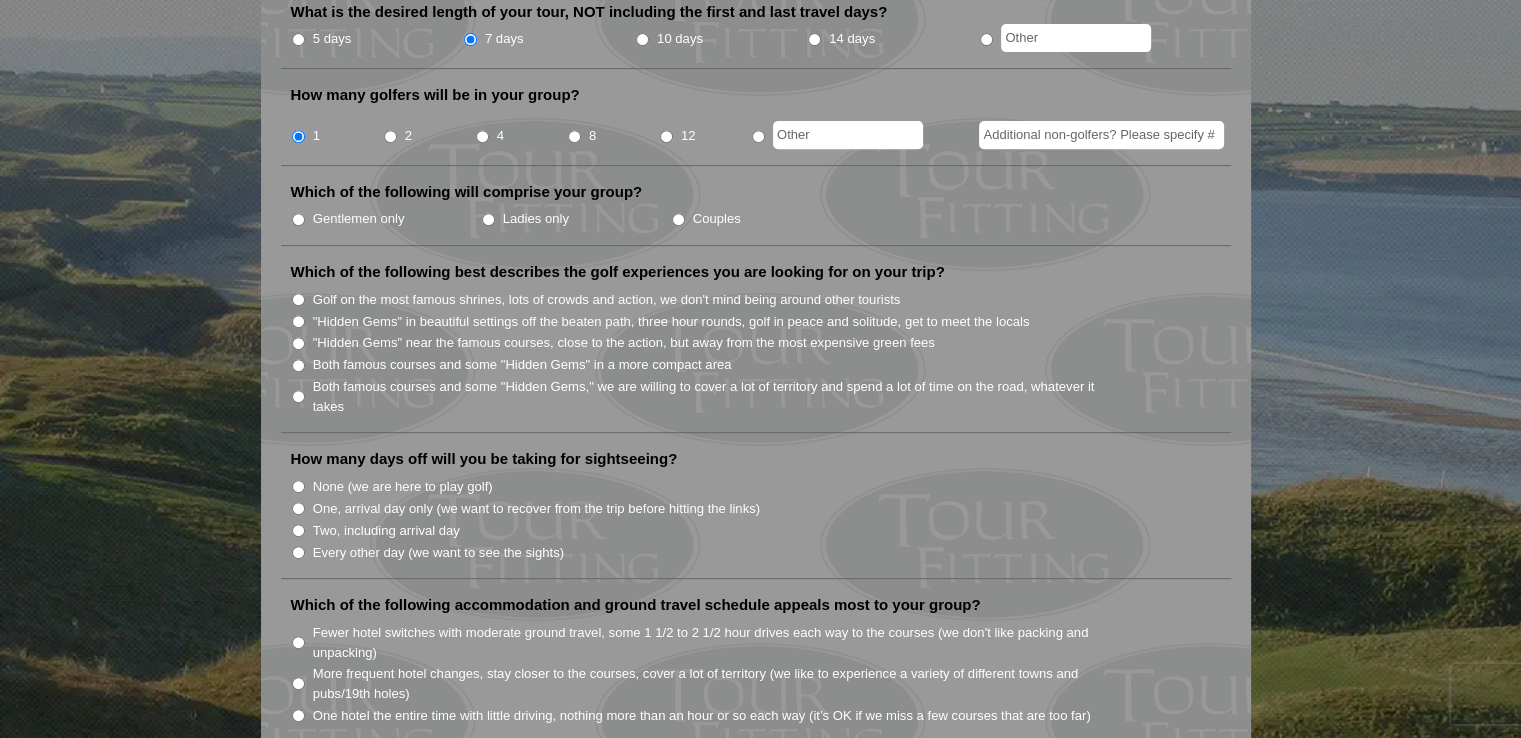 radio on "true" 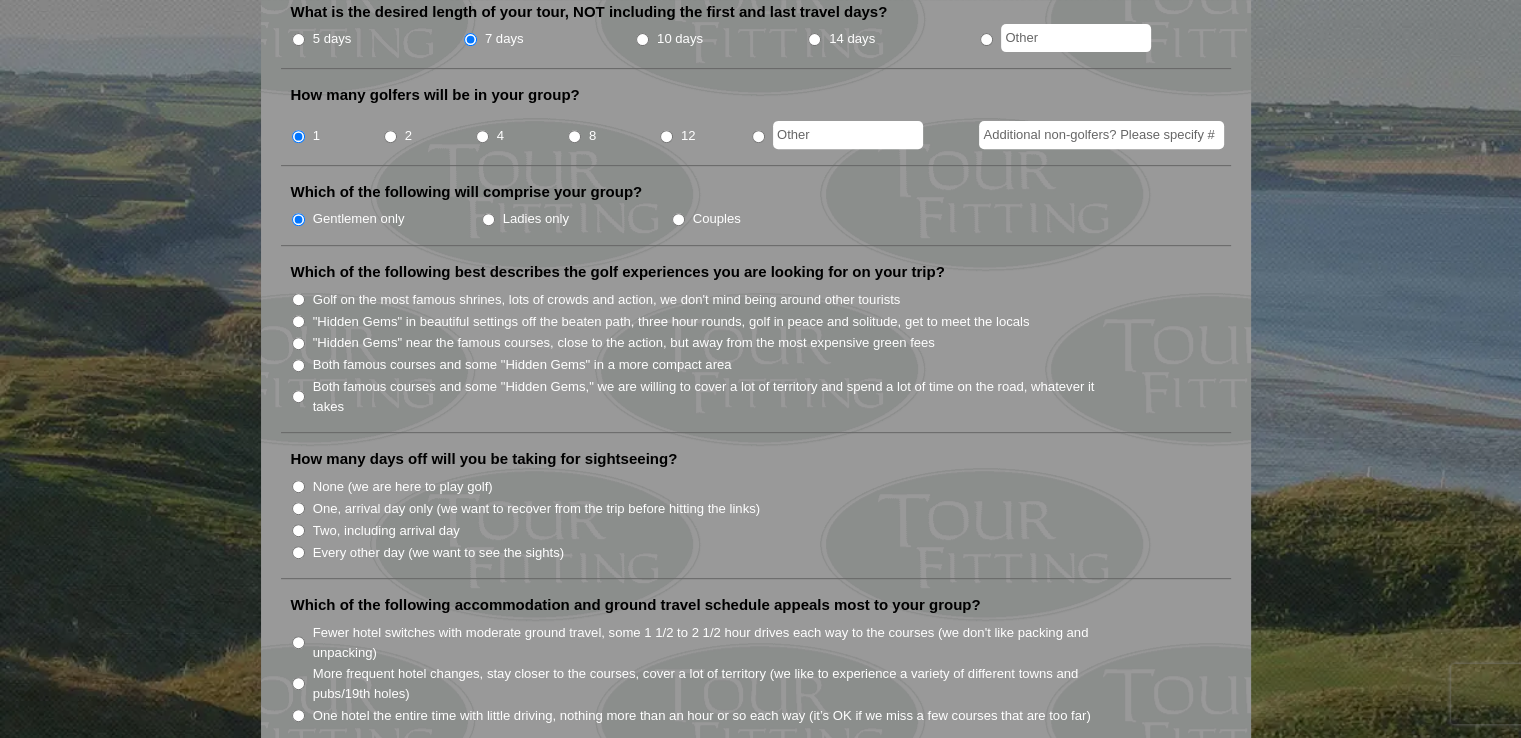 click on "Both famous courses and some "Hidden Gems" in a more compact area" at bounding box center (298, 365) 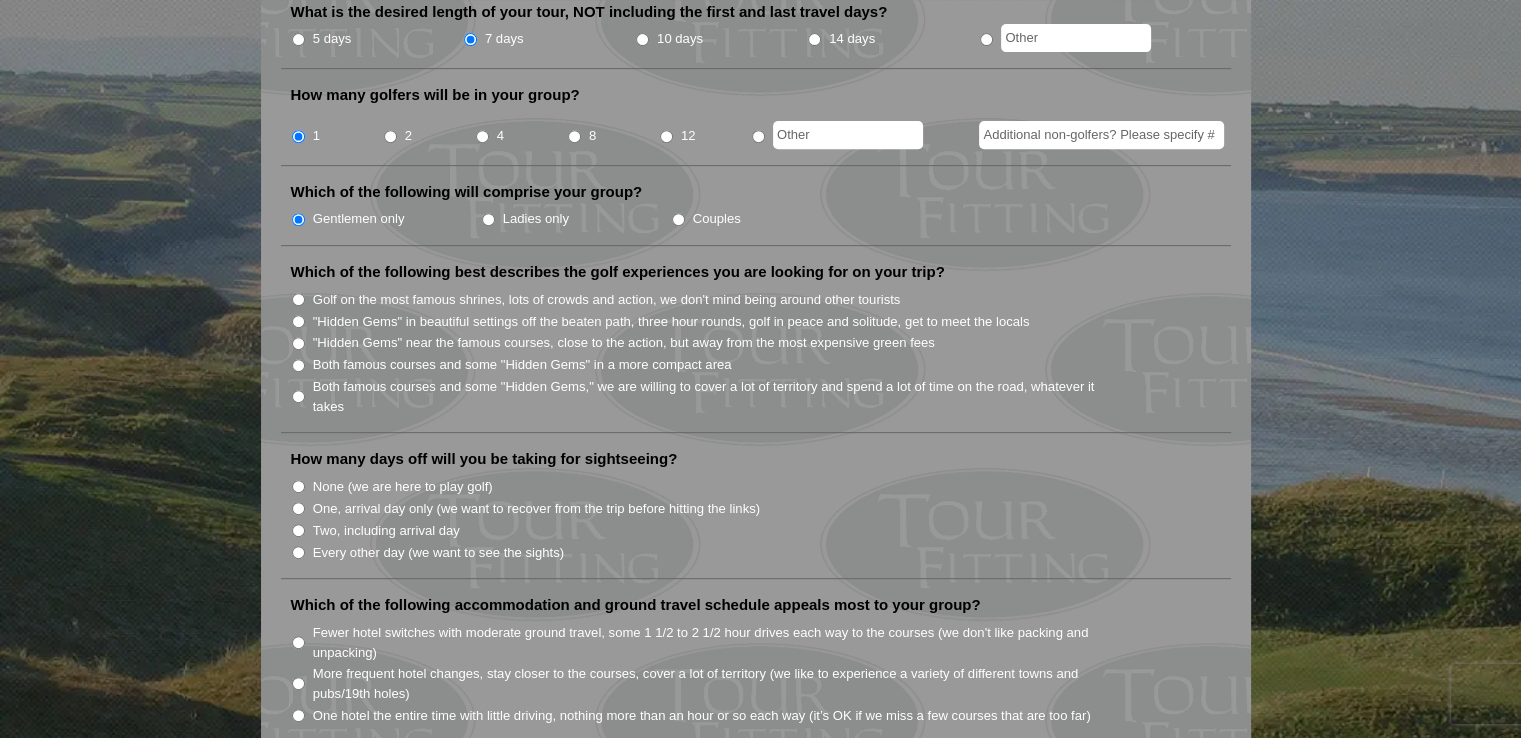 radio on "true" 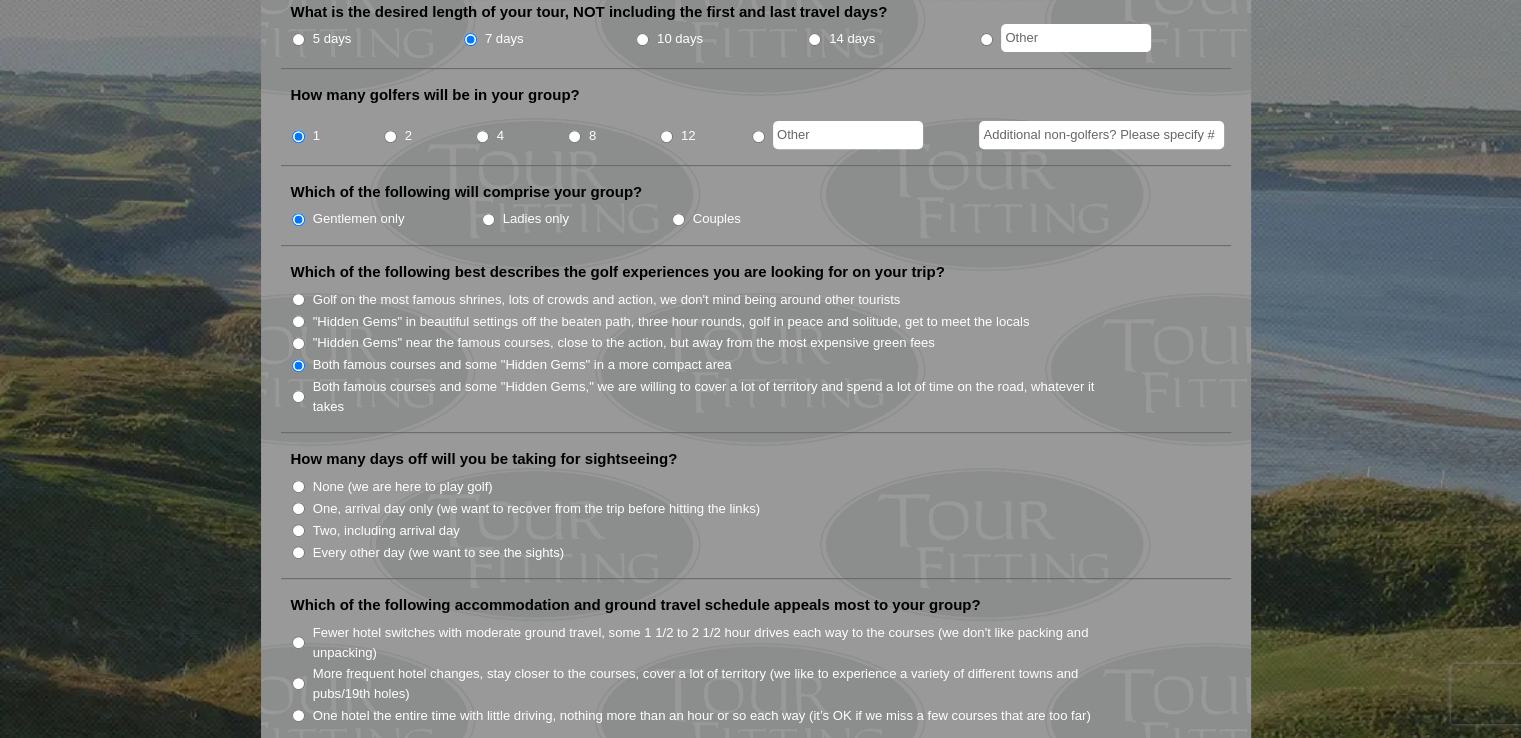click on "One, arrival day only (we want to recover from the trip before hitting the links)" at bounding box center (298, 508) 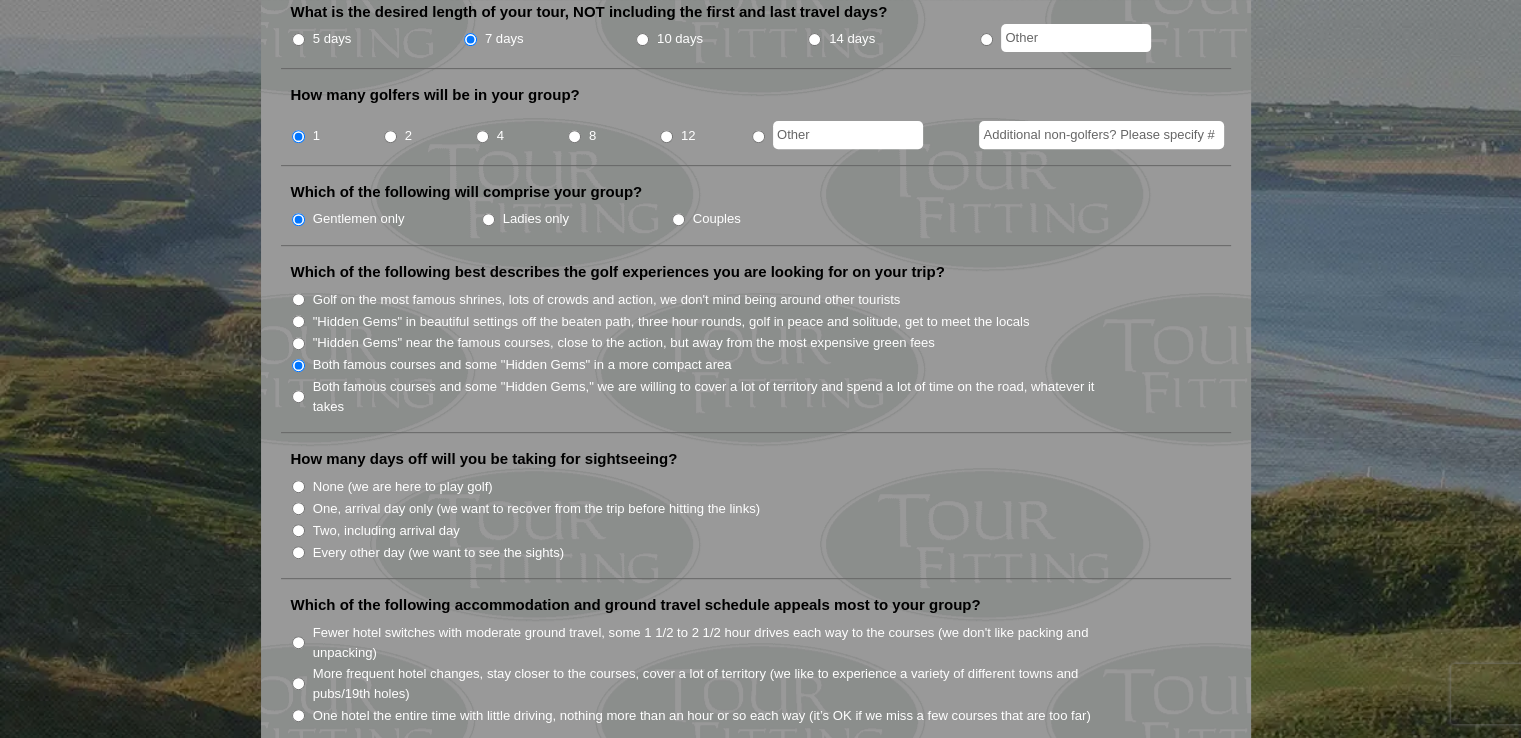 radio on "true" 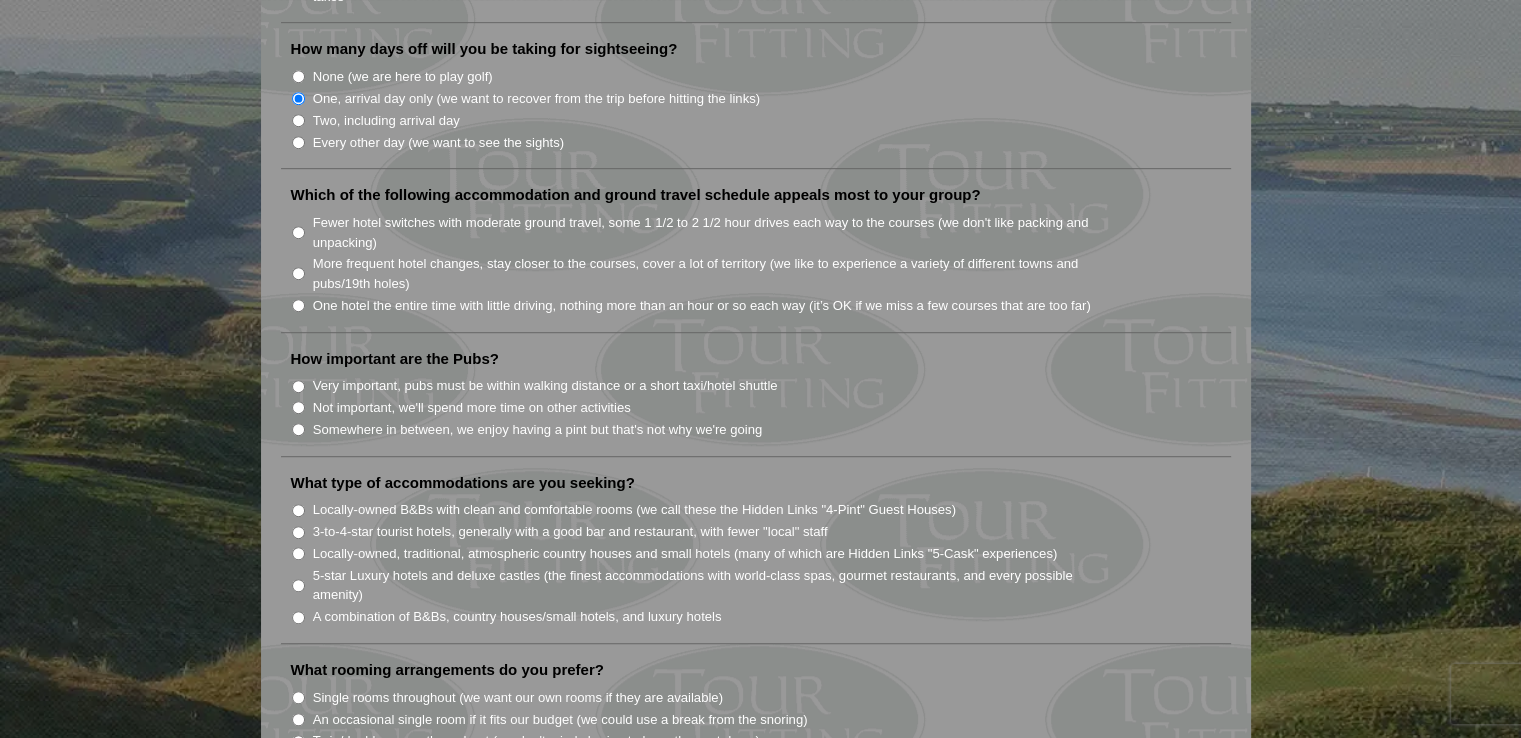 scroll, scrollTop: 1252, scrollLeft: 0, axis: vertical 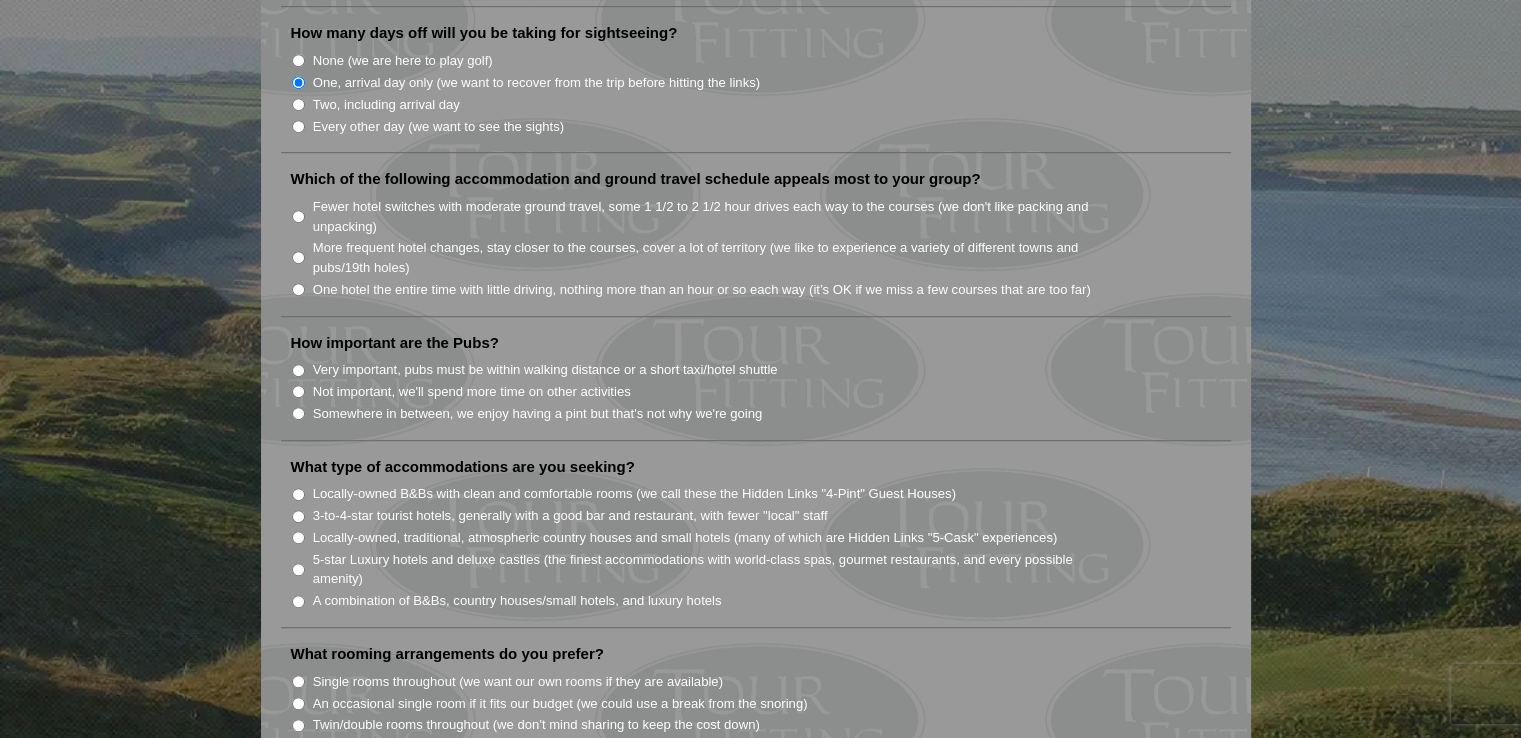click on "More frequent hotel changes, stay closer to the courses, cover a lot of territory (we like to experience a variety of different towns and pubs/19th holes)" at bounding box center (298, 257) 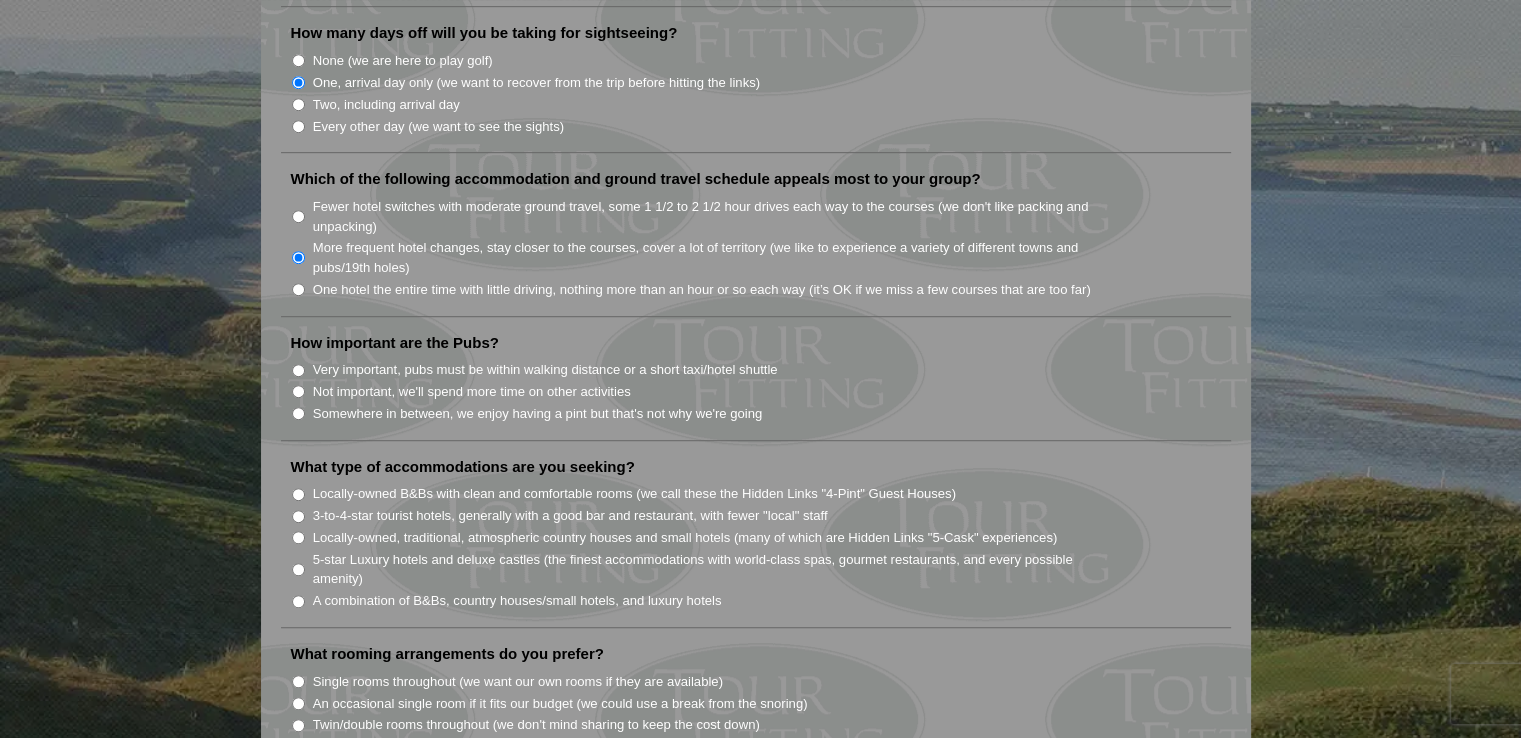 click on "Not important, we'll spend more time on other activities" at bounding box center [298, 391] 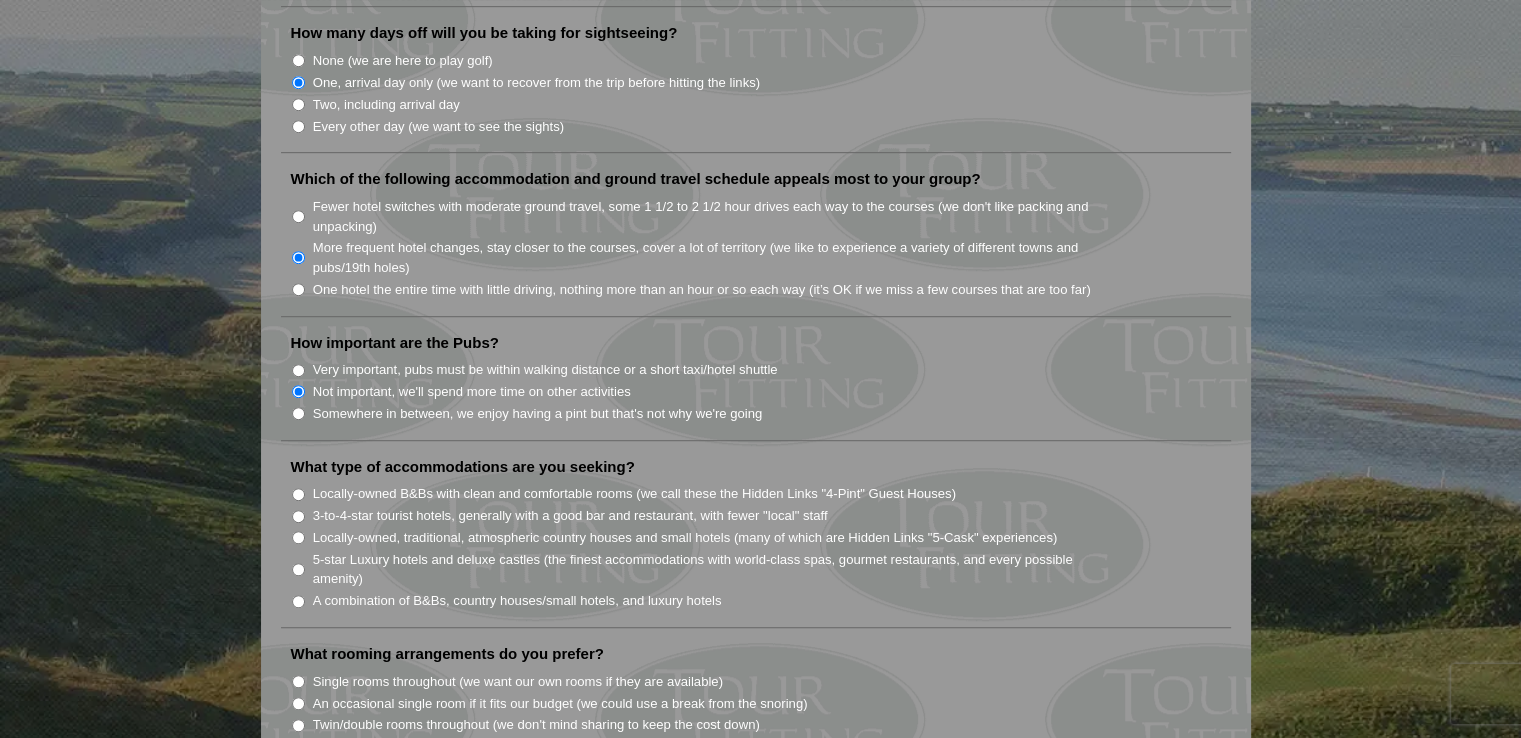 click on "A combination of B&Bs, country houses/small hotels, and luxury hotels" at bounding box center (298, 601) 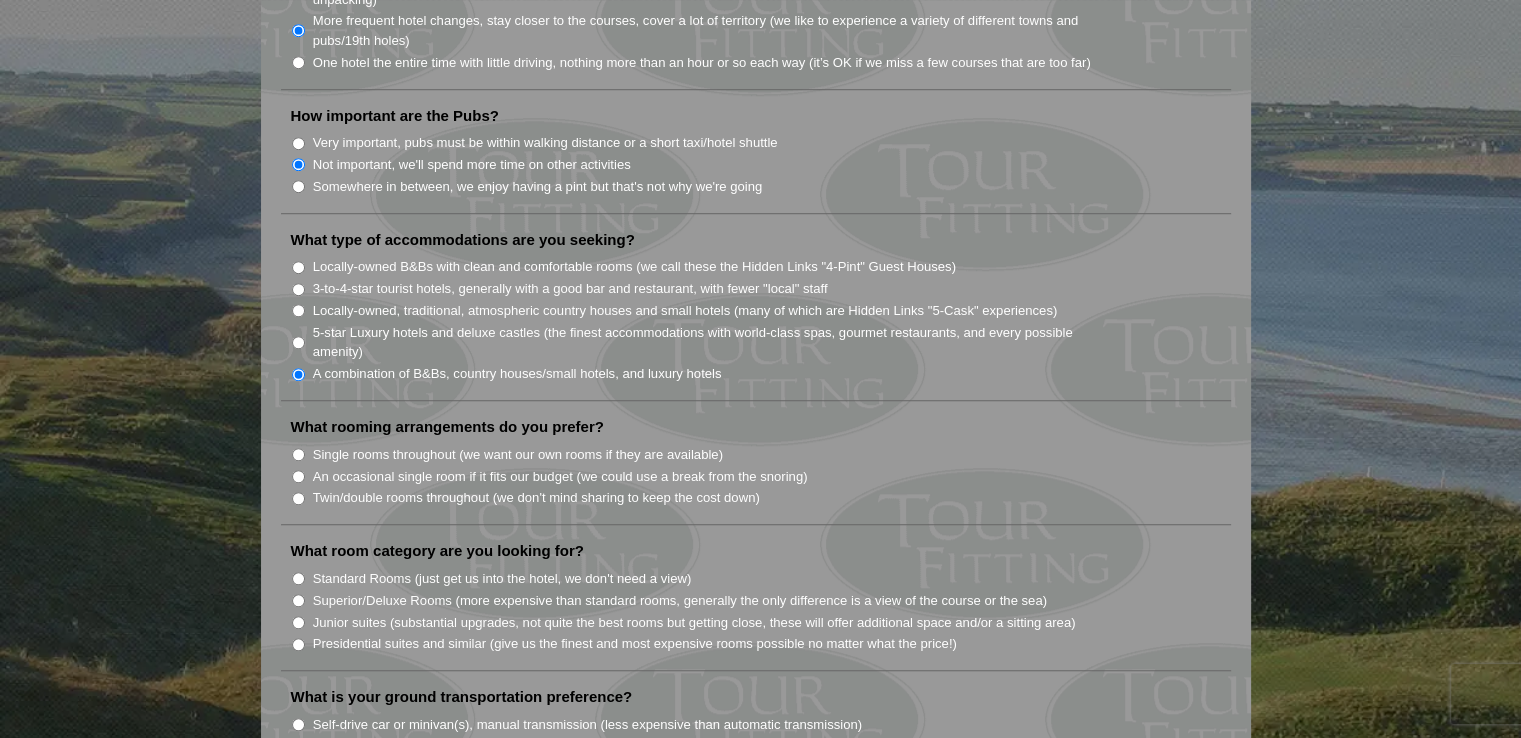 scroll, scrollTop: 1545, scrollLeft: 0, axis: vertical 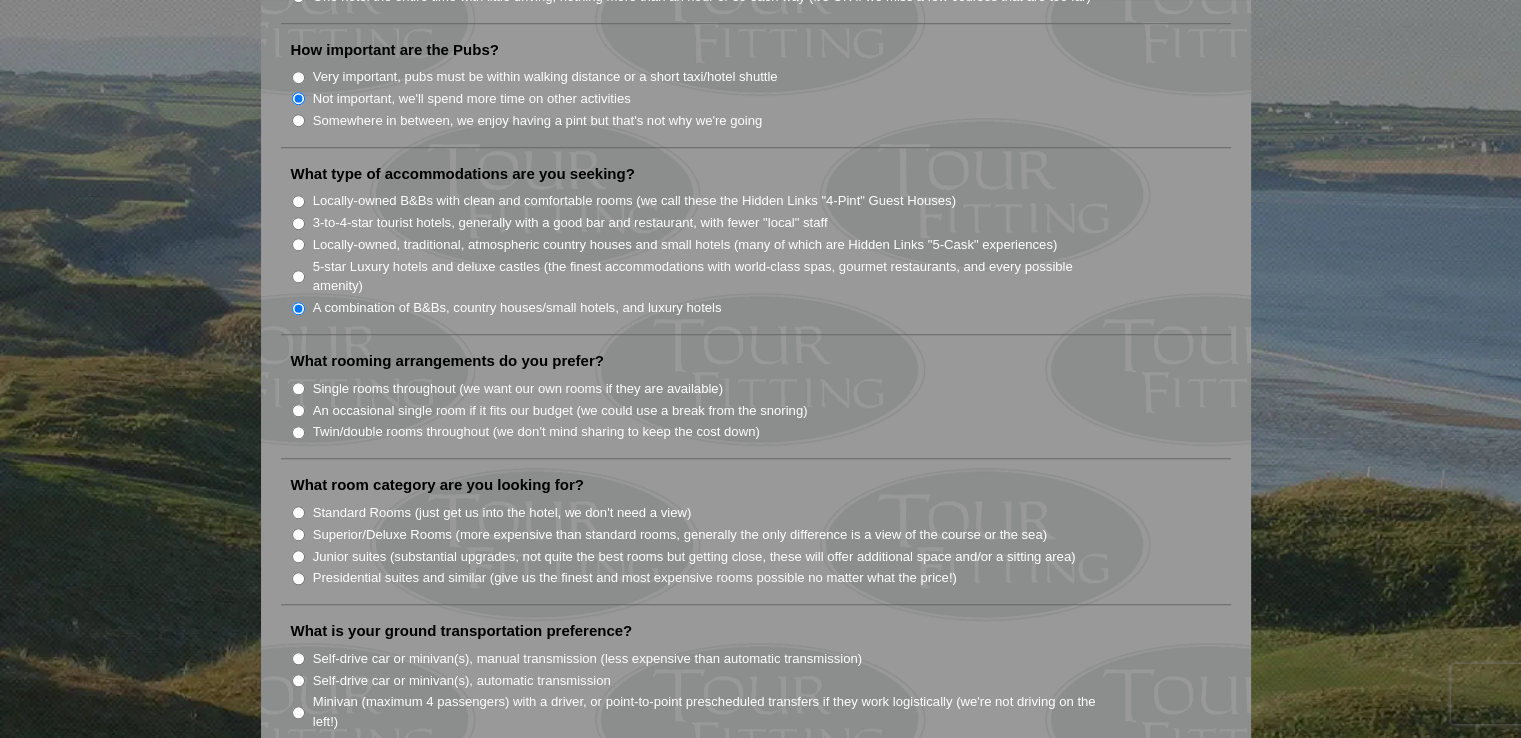 click on "Single rooms throughout (we want our own rooms if they are available)" at bounding box center (298, 388) 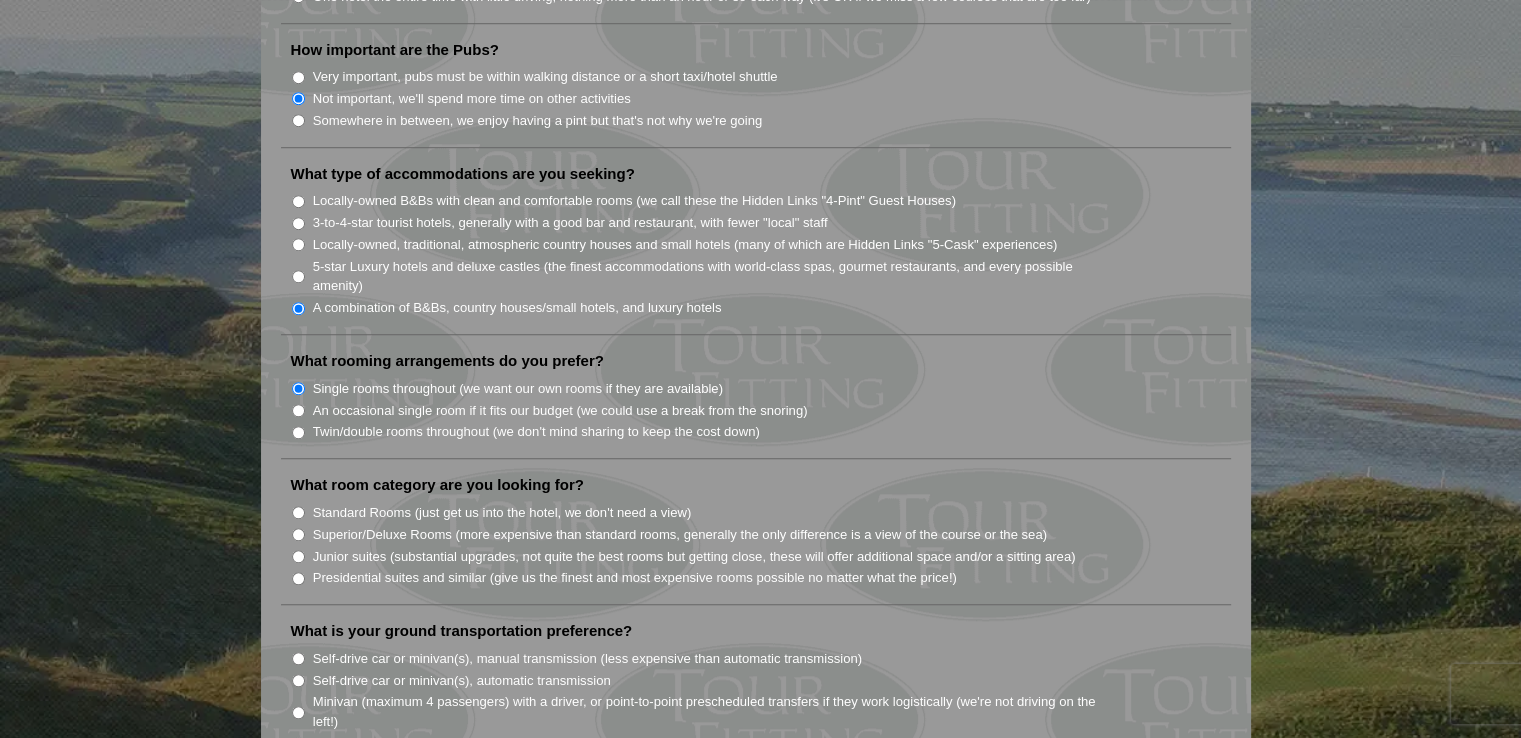 click on "Standard Rooms (just get us into the hotel, we don't need a view)" at bounding box center (298, 512) 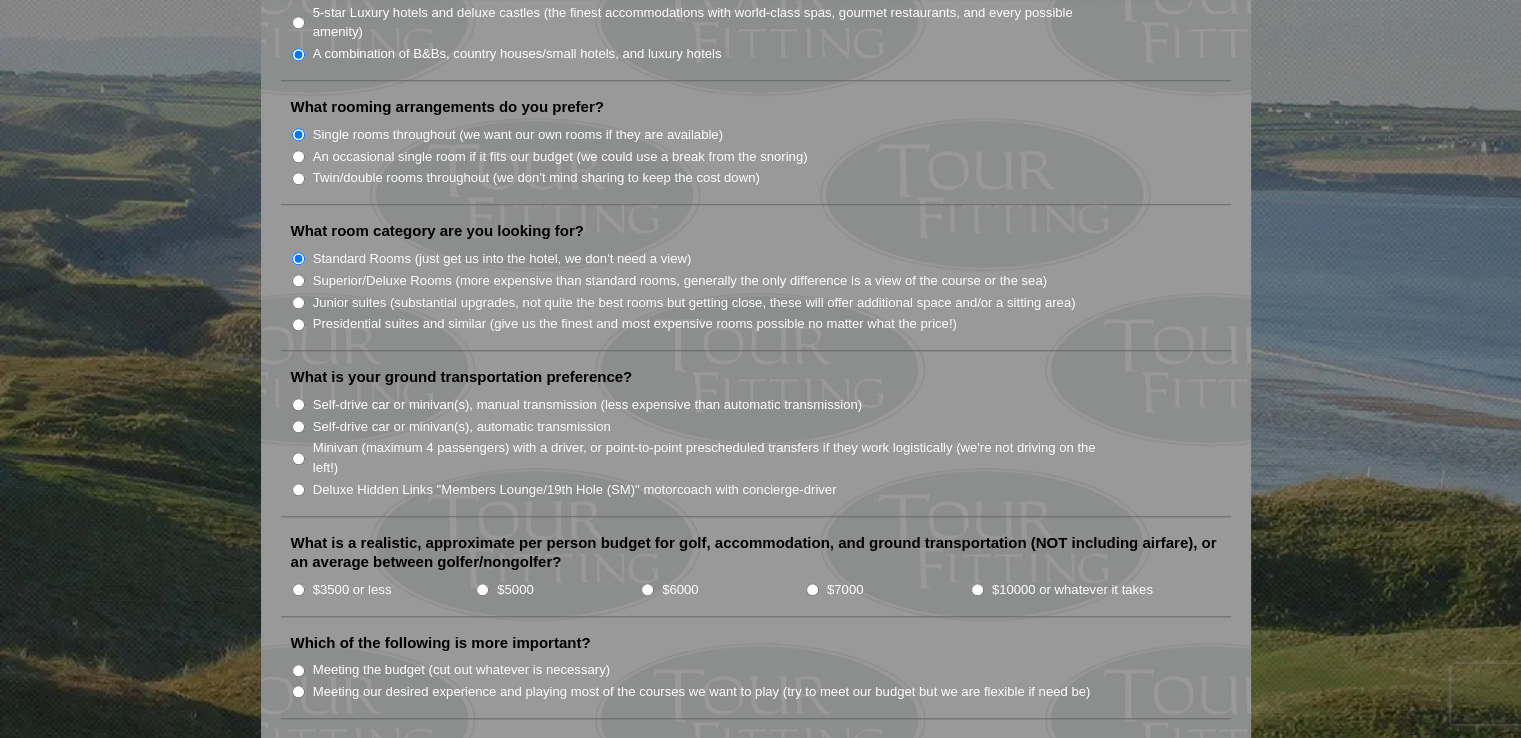 scroll, scrollTop: 1839, scrollLeft: 0, axis: vertical 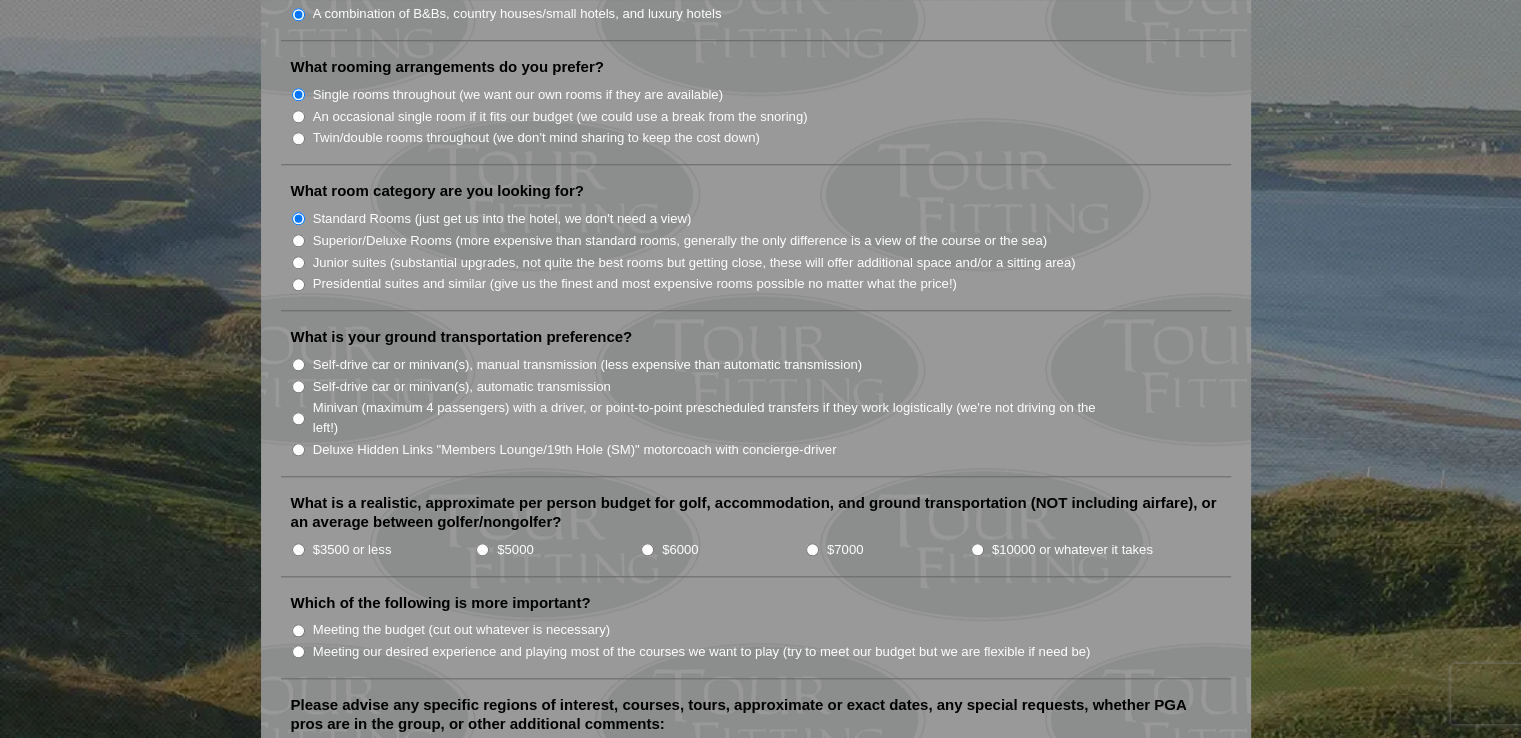 click on "Self-drive car or minivan(s), manual transmission (less expensive than automatic transmission)" at bounding box center [298, 364] 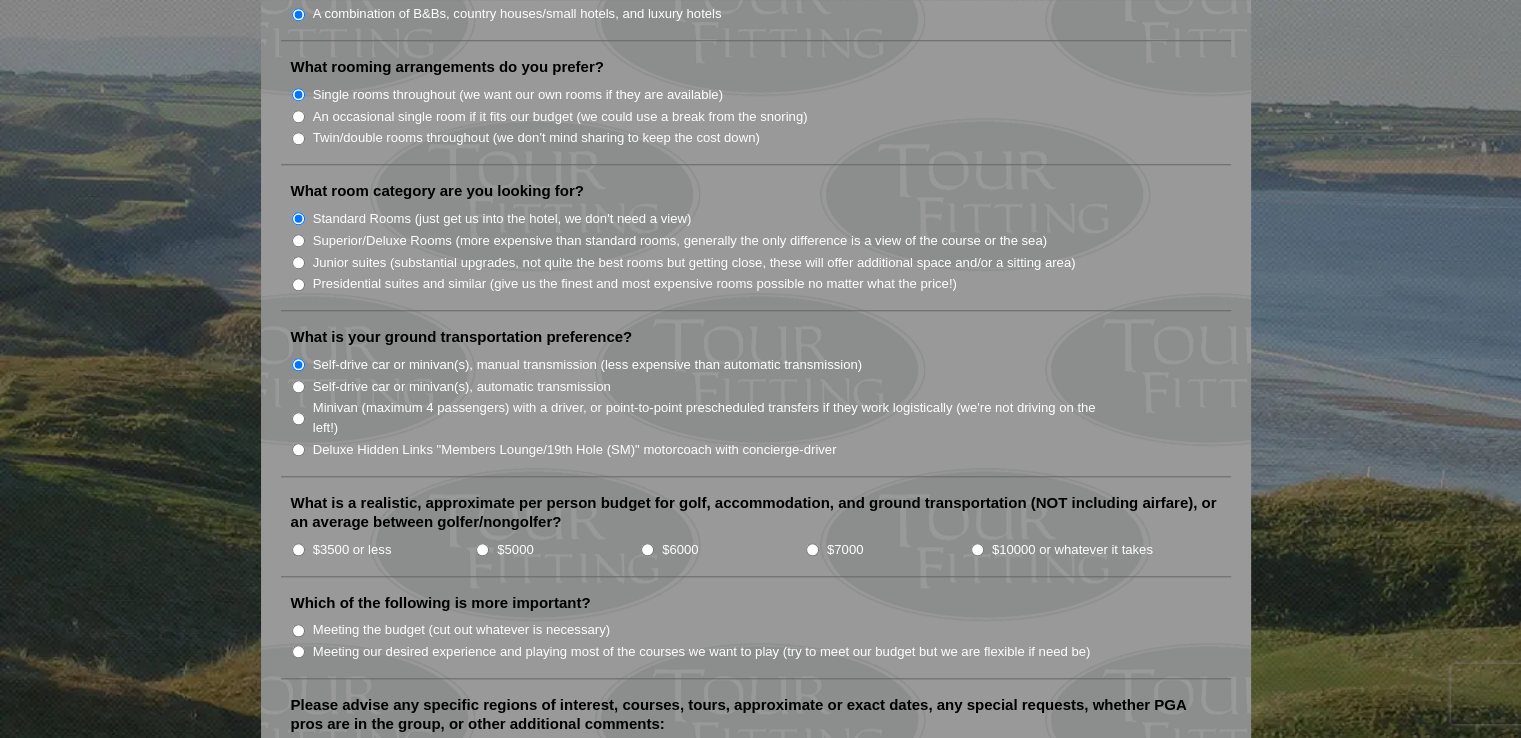 click on "$7000" at bounding box center (812, 549) 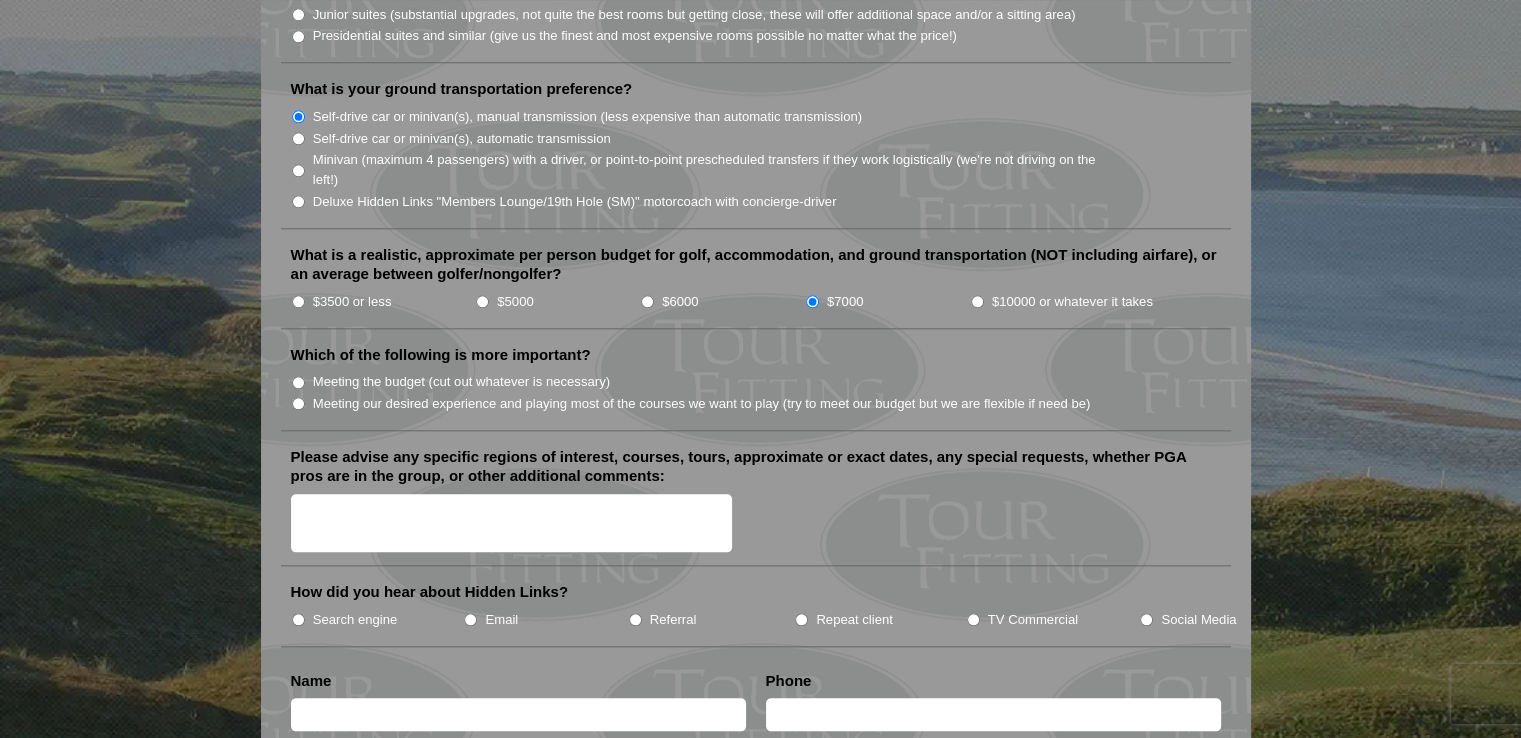 scroll, scrollTop: 2105, scrollLeft: 0, axis: vertical 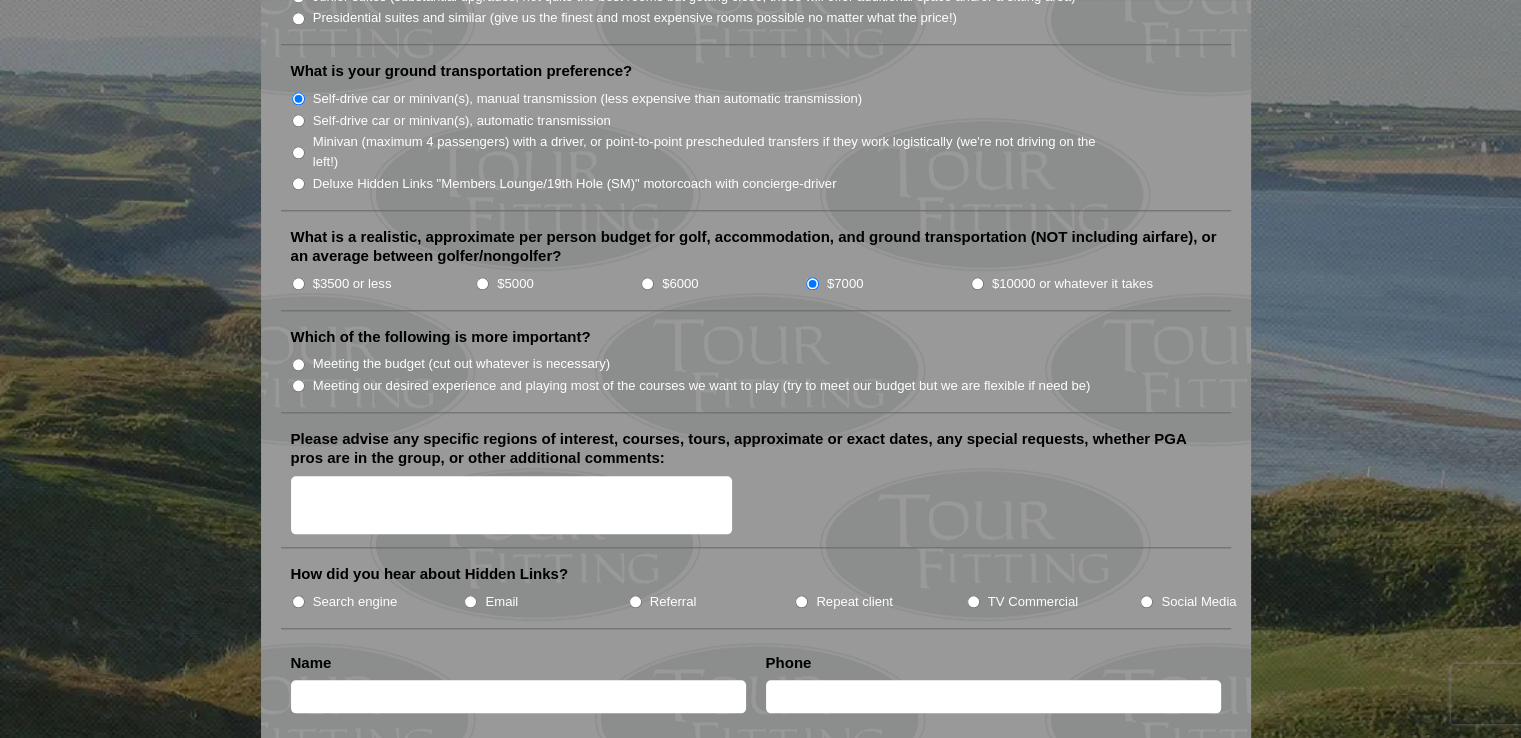 click on "Meeting our desired experience and playing most of the courses we want to play (try to meet our budget but we are flexible if need be)" at bounding box center [298, 385] 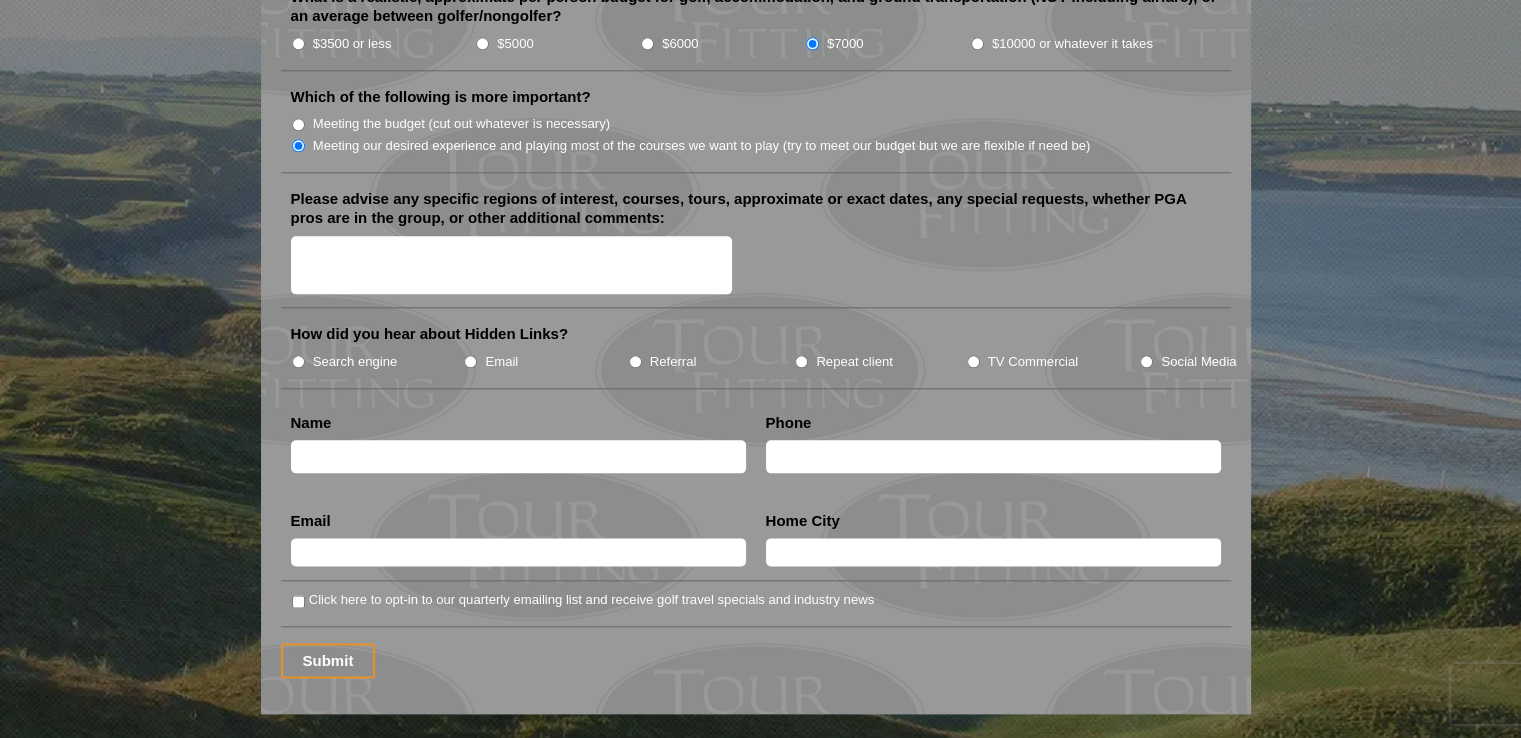 scroll, scrollTop: 2398, scrollLeft: 0, axis: vertical 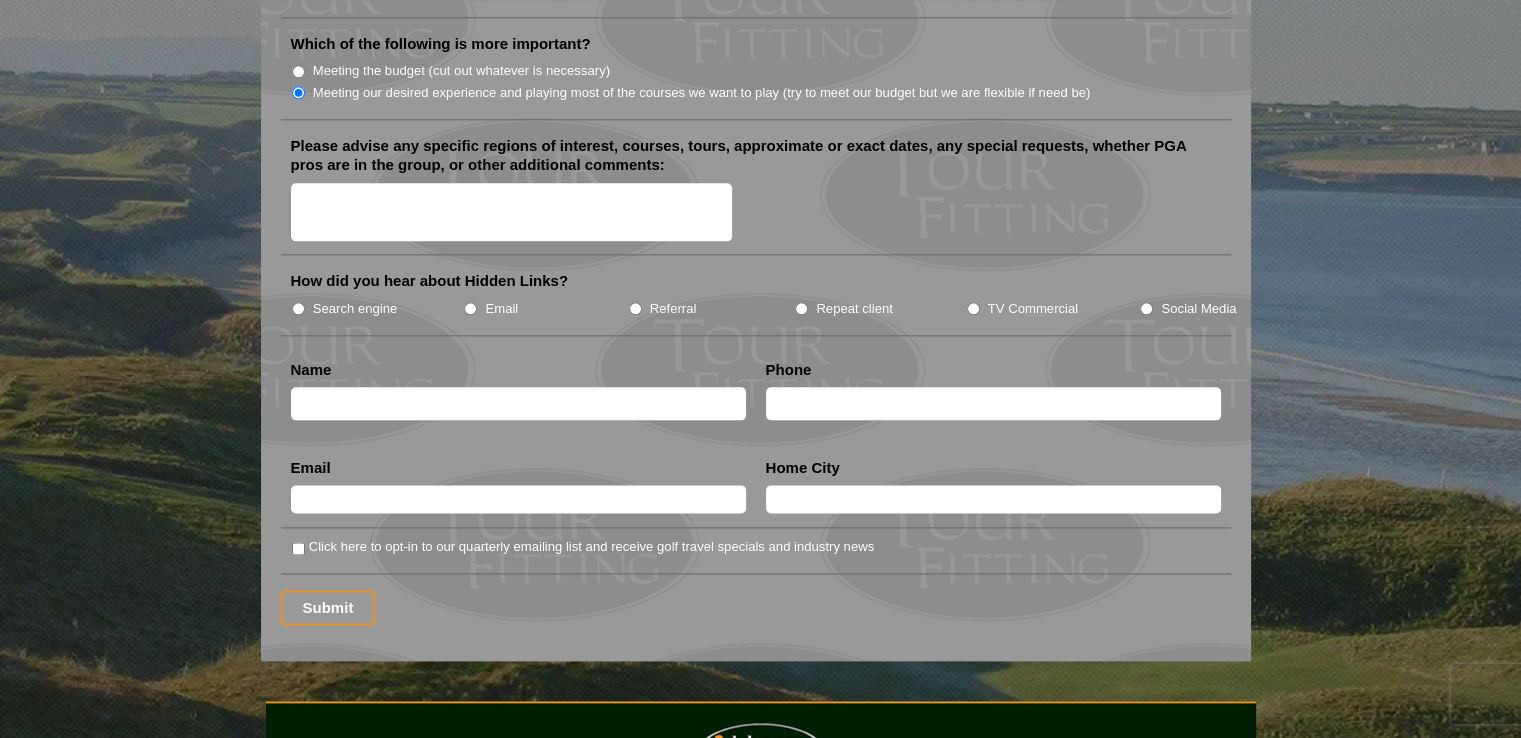 click on "Search engine" at bounding box center [298, 308] 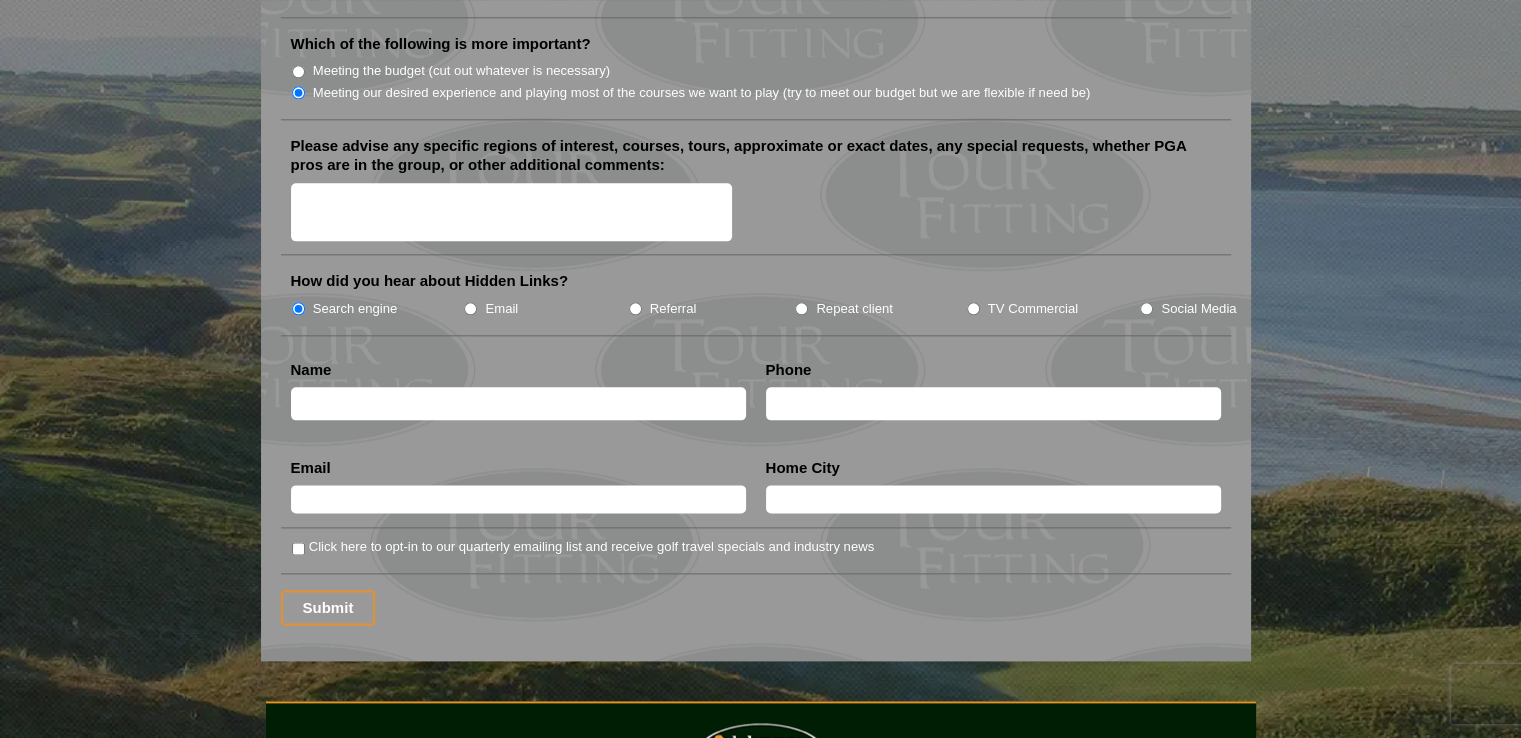 click on "Search engine" at bounding box center (298, 308) 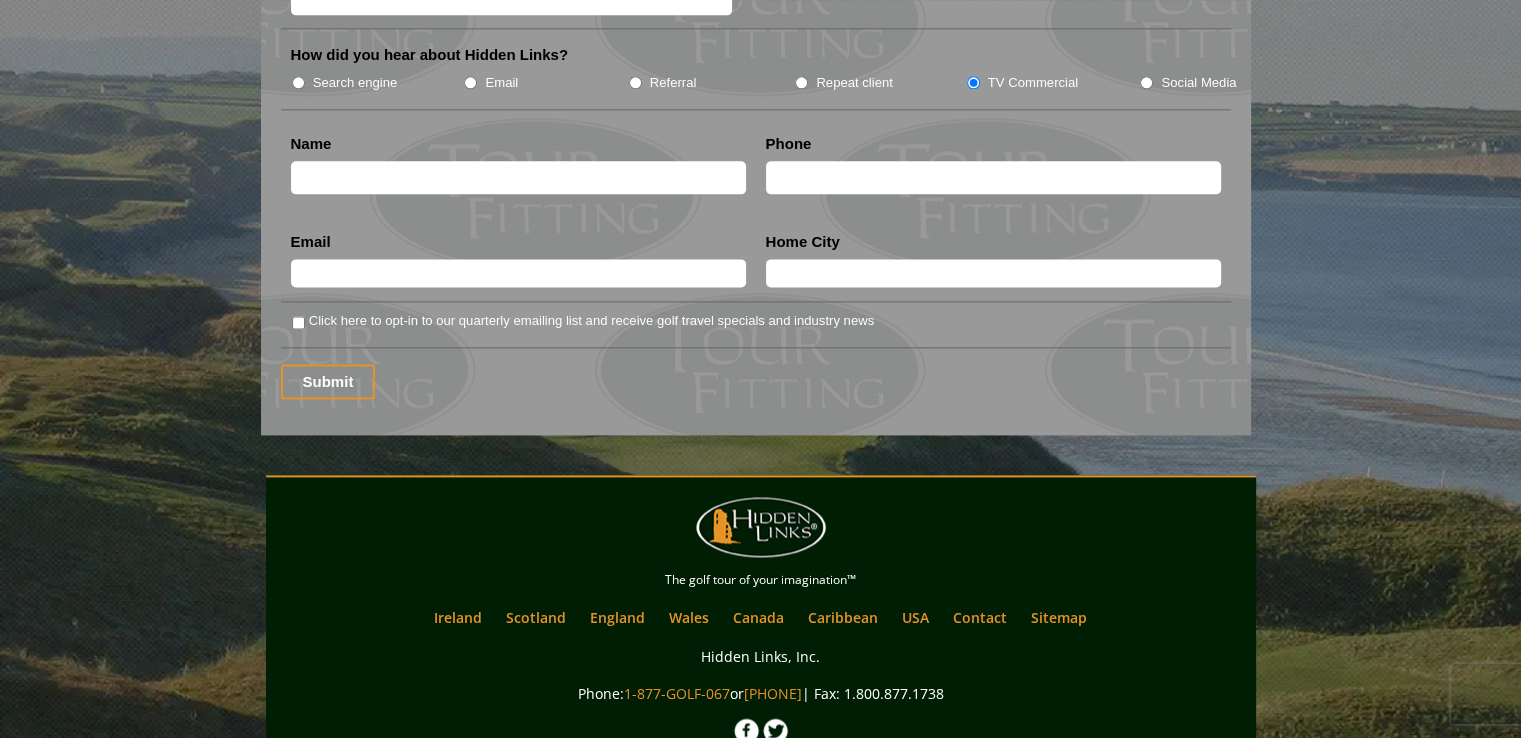 scroll, scrollTop: 2664, scrollLeft: 0, axis: vertical 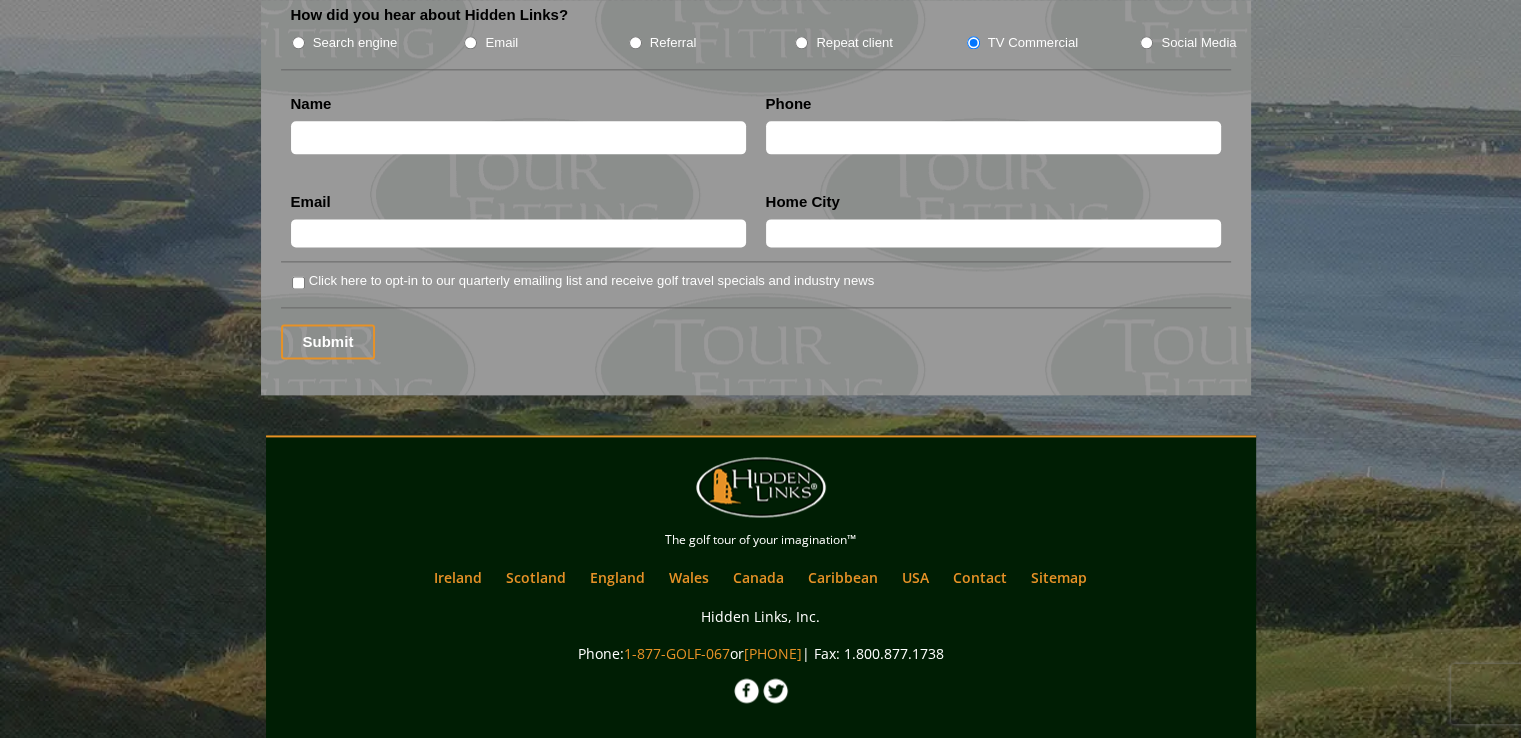 click at bounding box center [518, 137] 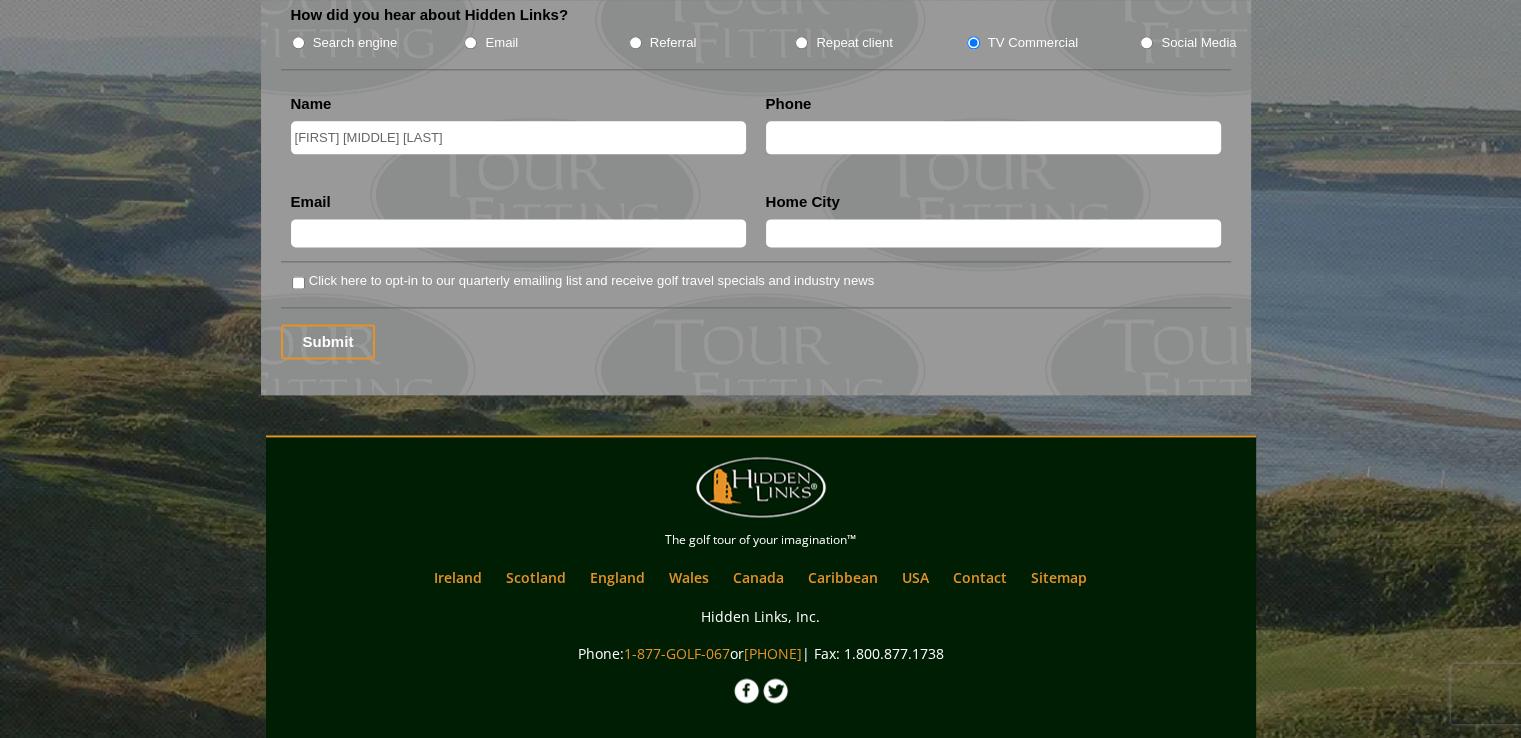type on "[PHONE]" 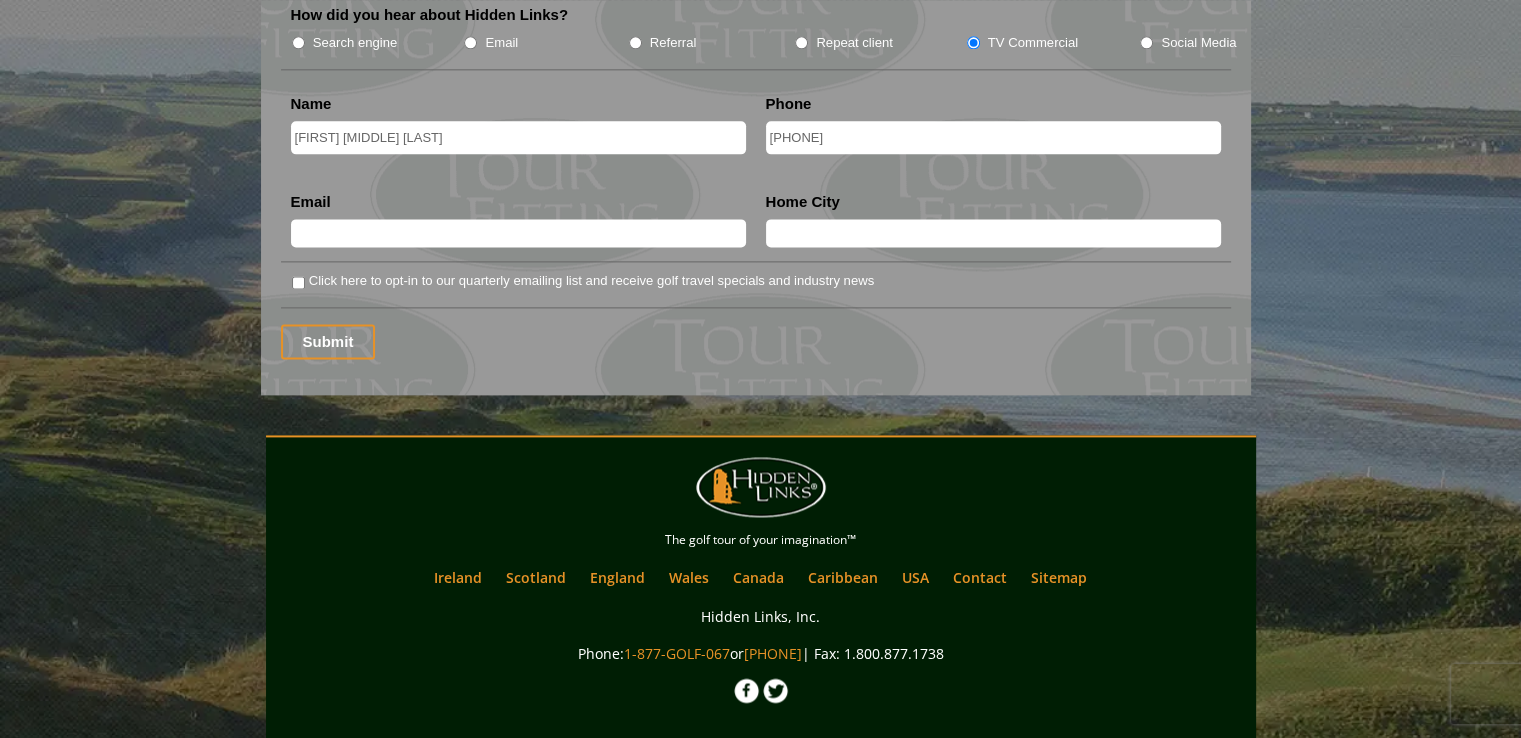 type on "[EMAIL]" 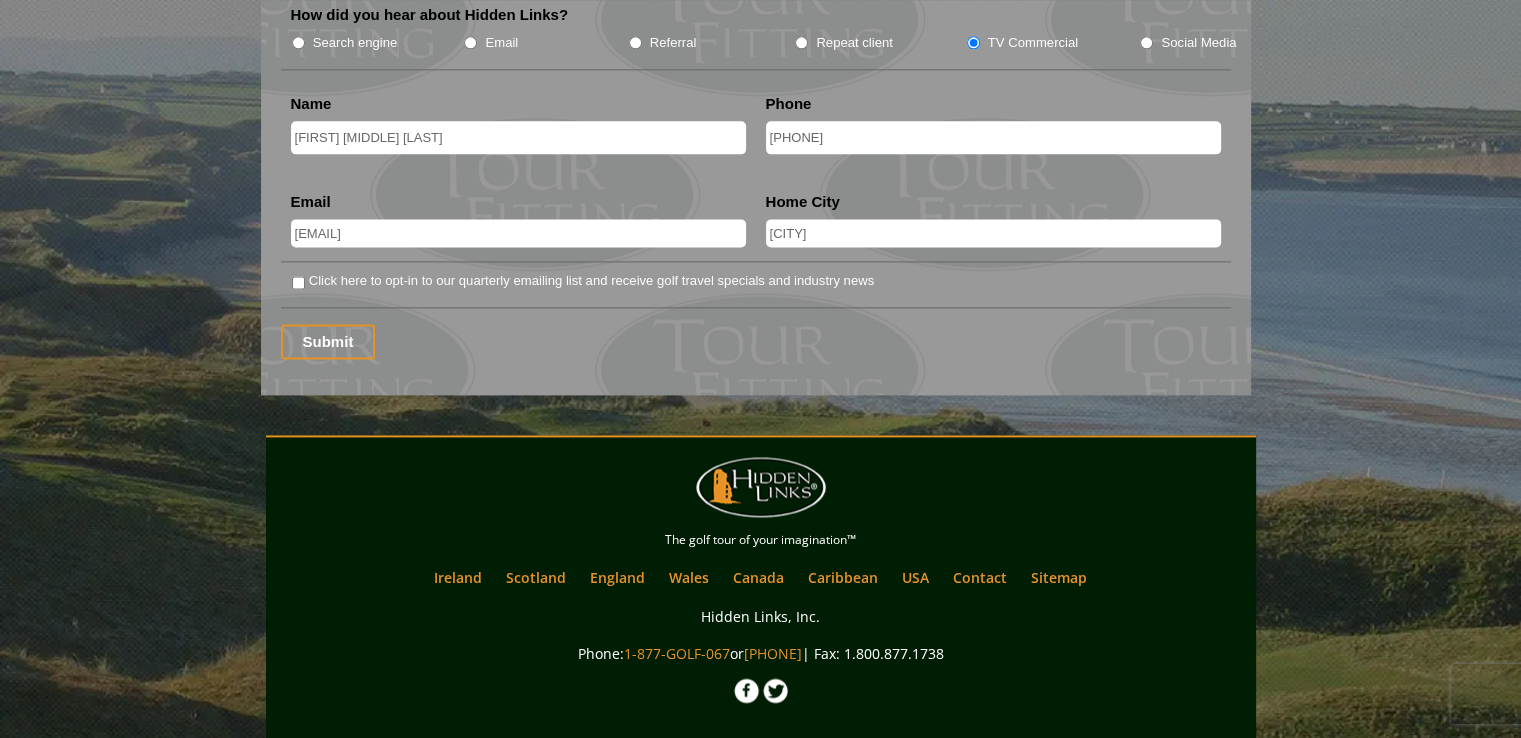 click on "[CITY]" at bounding box center (993, 233) 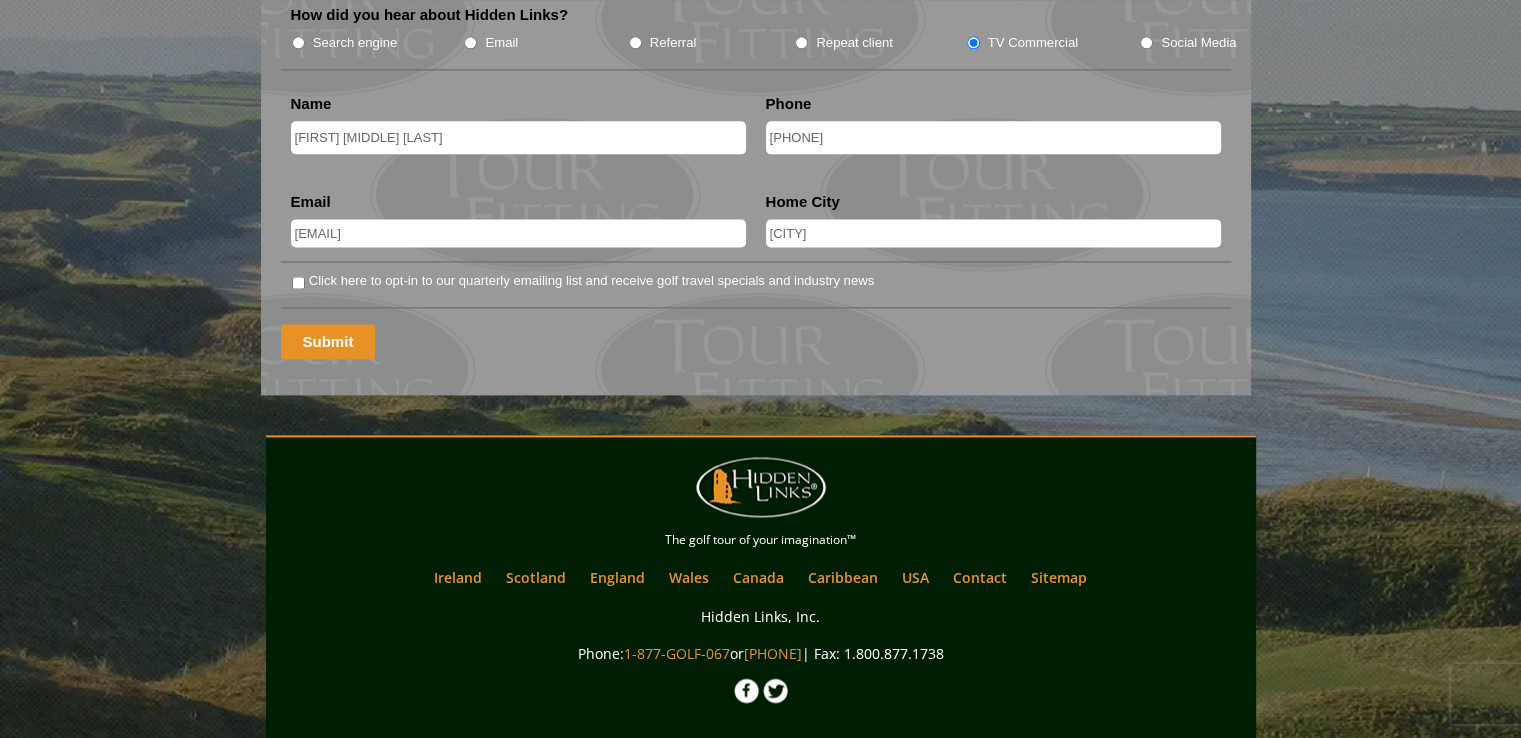 click on "Submit" at bounding box center [328, 341] 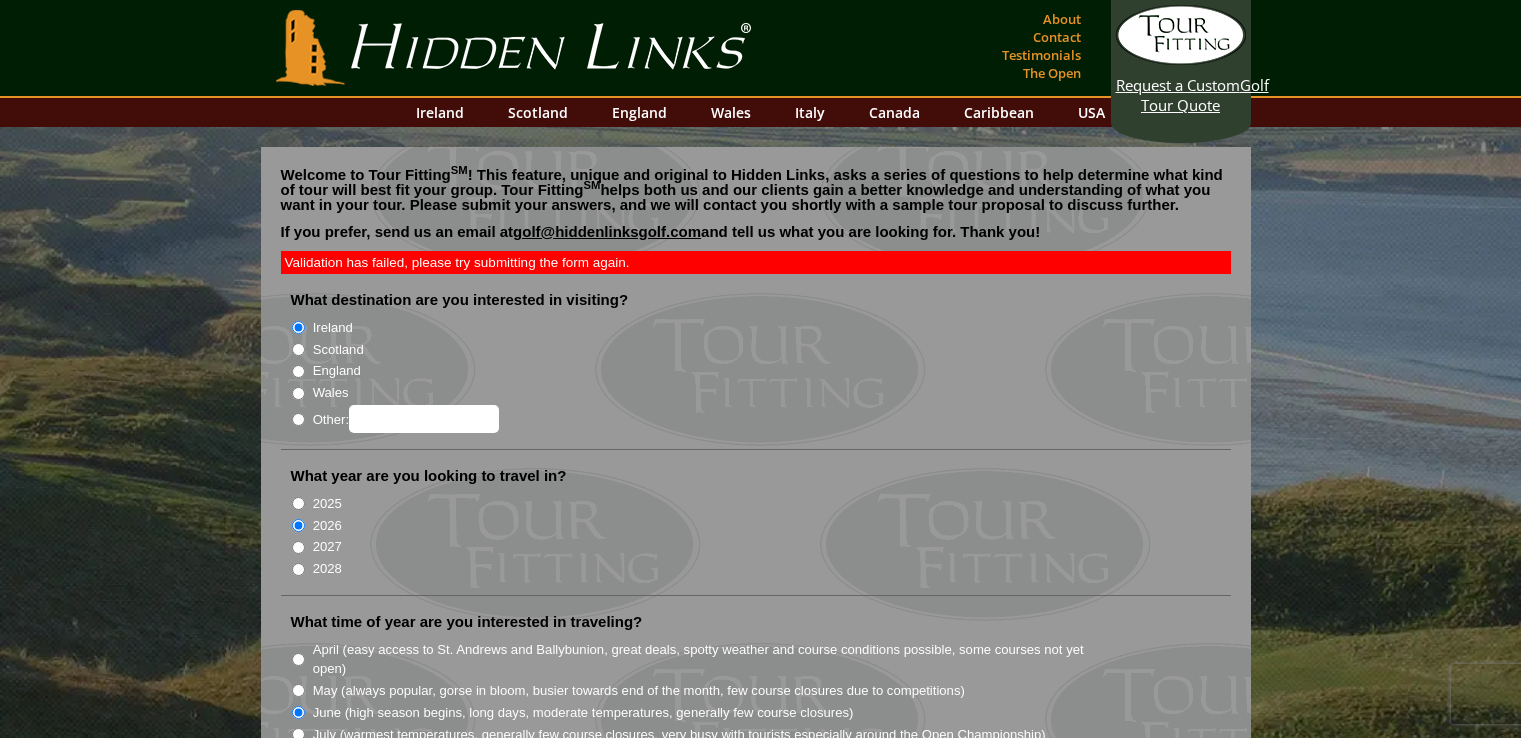 scroll, scrollTop: 0, scrollLeft: 0, axis: both 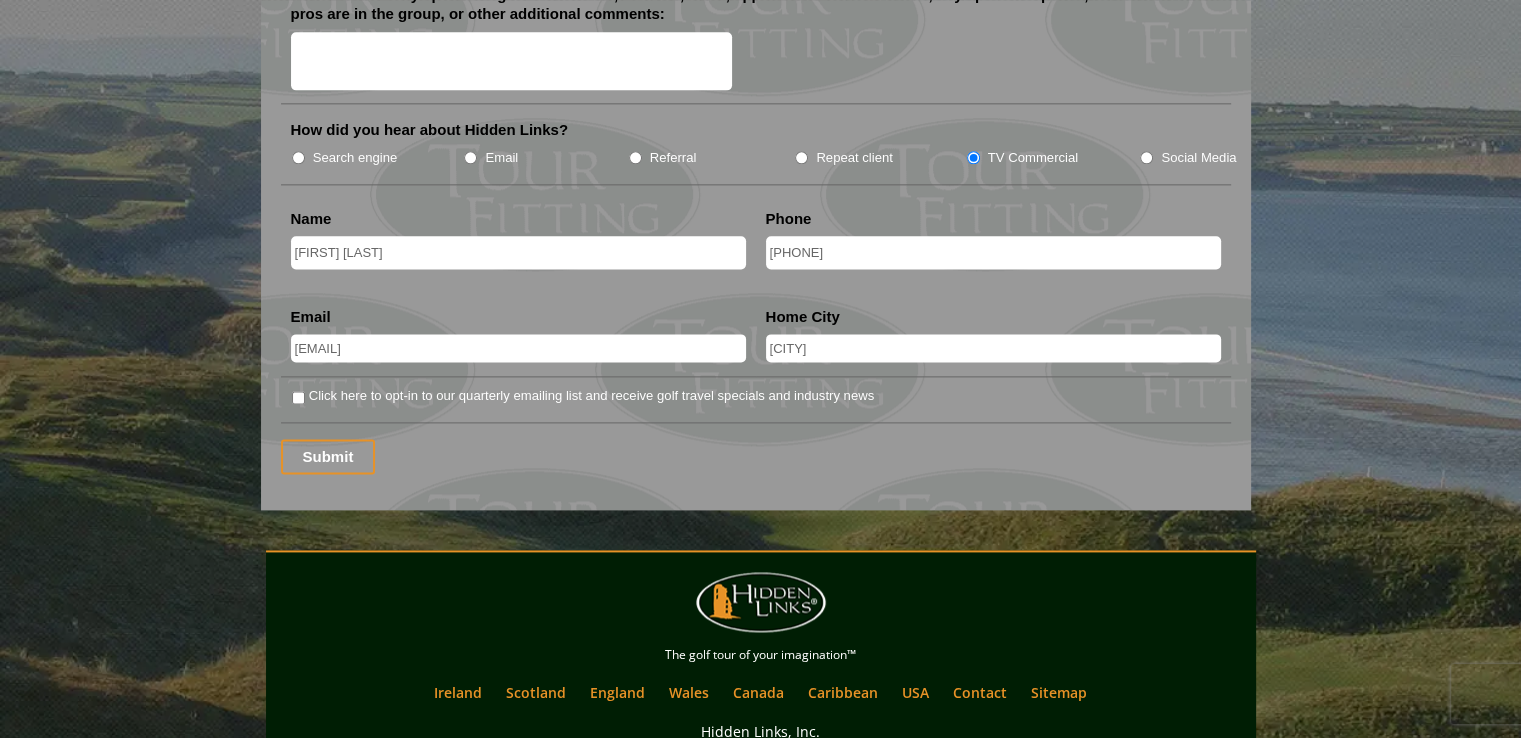 click on "Click here to opt-in to our quarterly emailing list and receive golf travel specials and industry news" at bounding box center [298, 397] 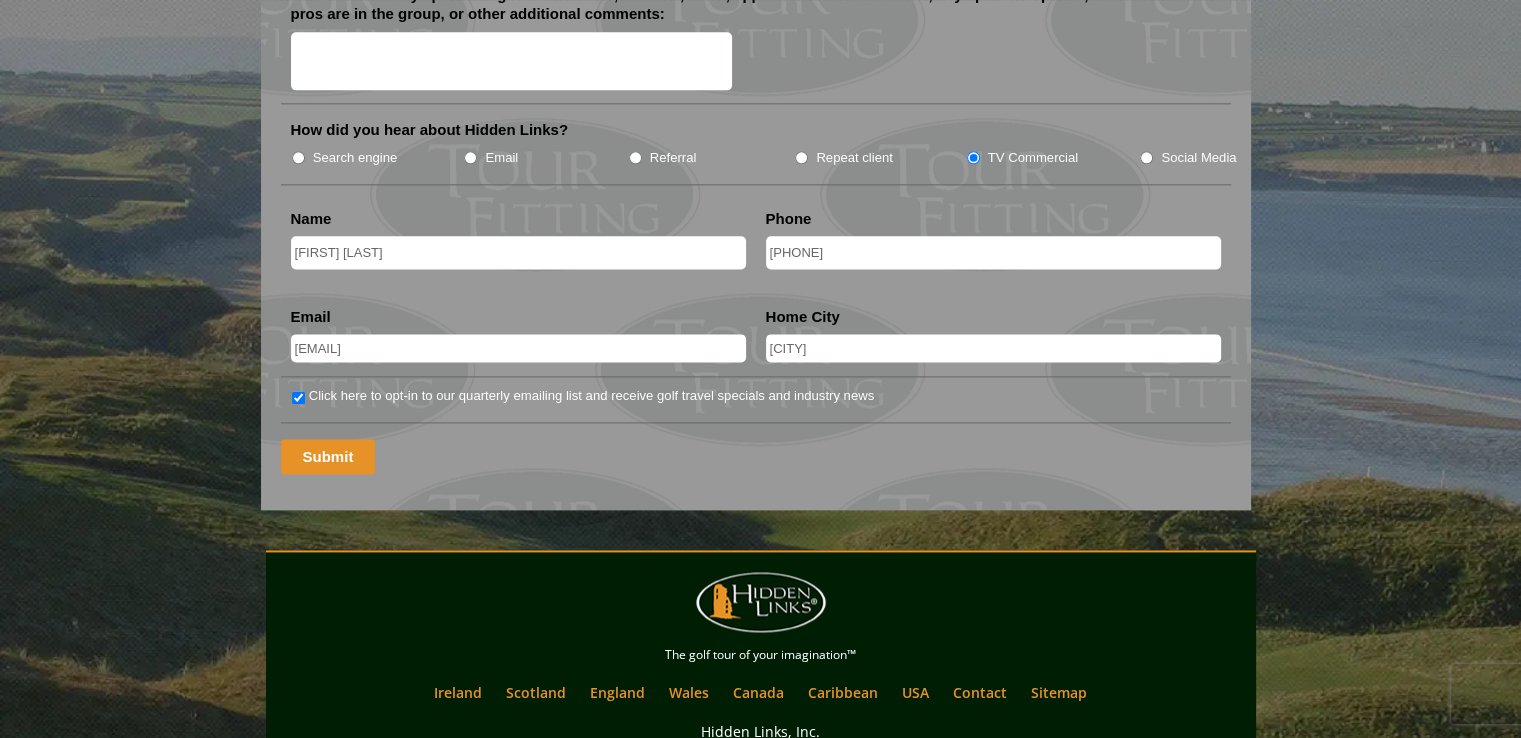 click on "Submit" at bounding box center [328, 456] 